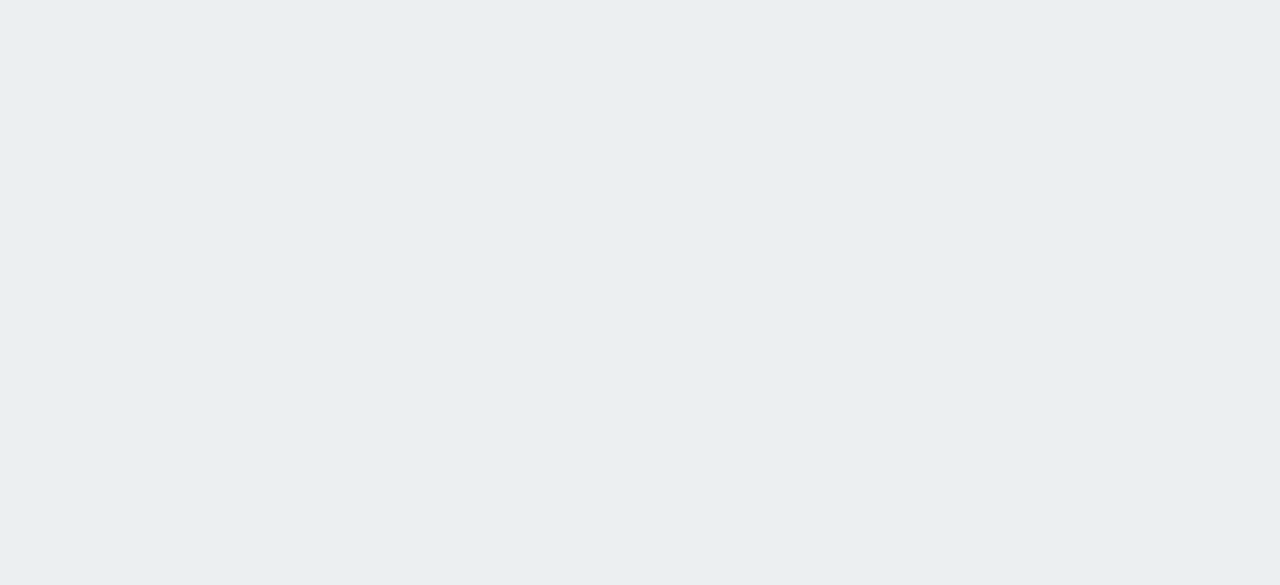 scroll, scrollTop: 0, scrollLeft: 0, axis: both 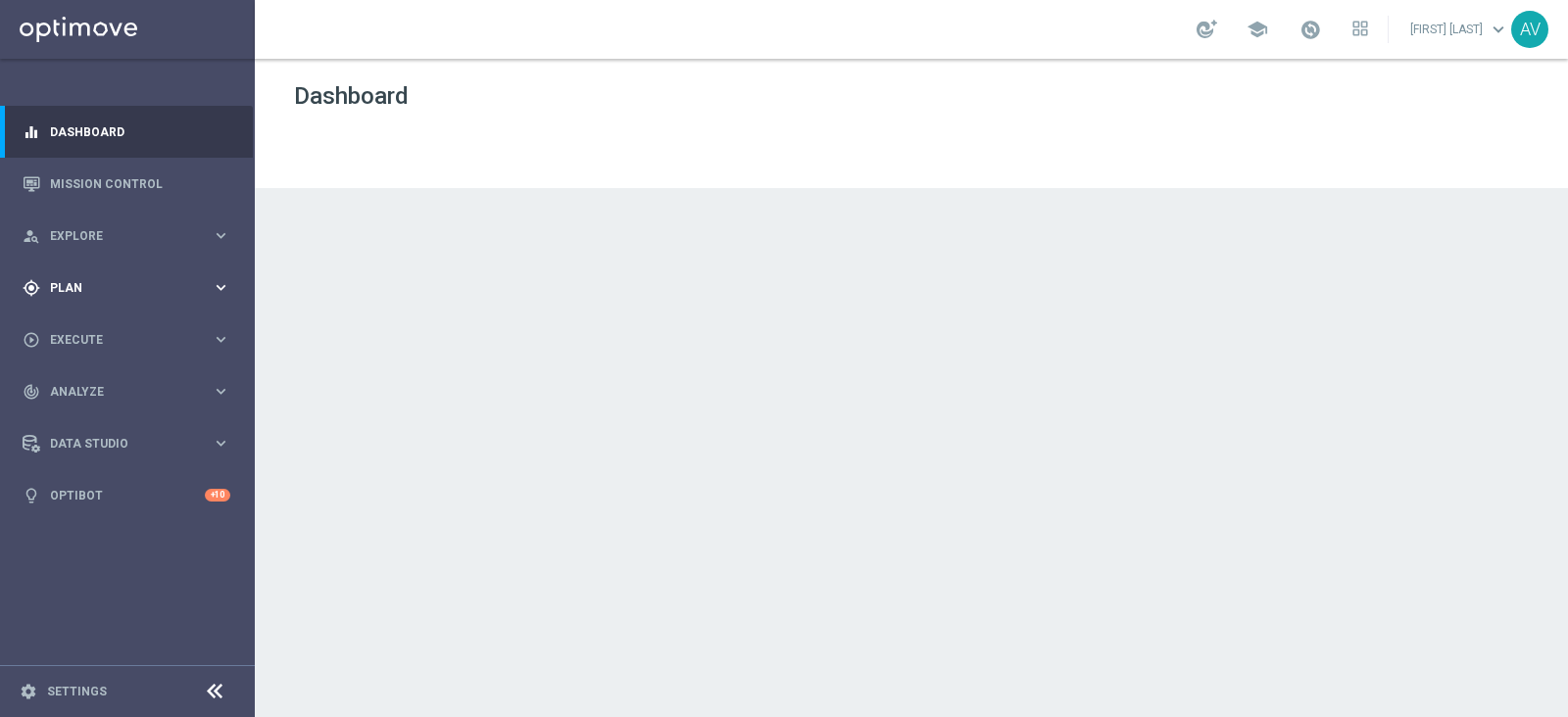 click on "gps_fixed
Plan
keyboard_arrow_right" at bounding box center [126, 287] 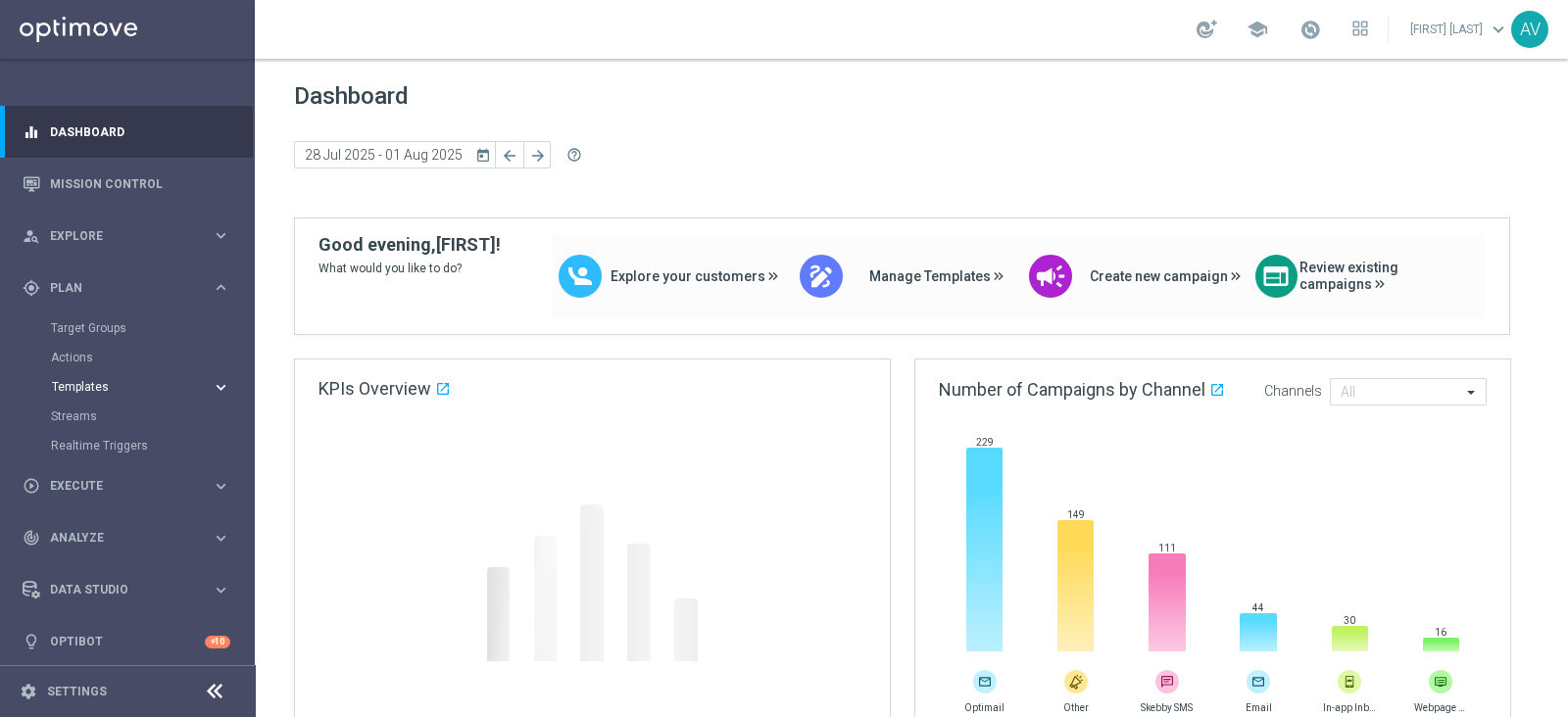 click on "Templates" at bounding box center (122, 387) 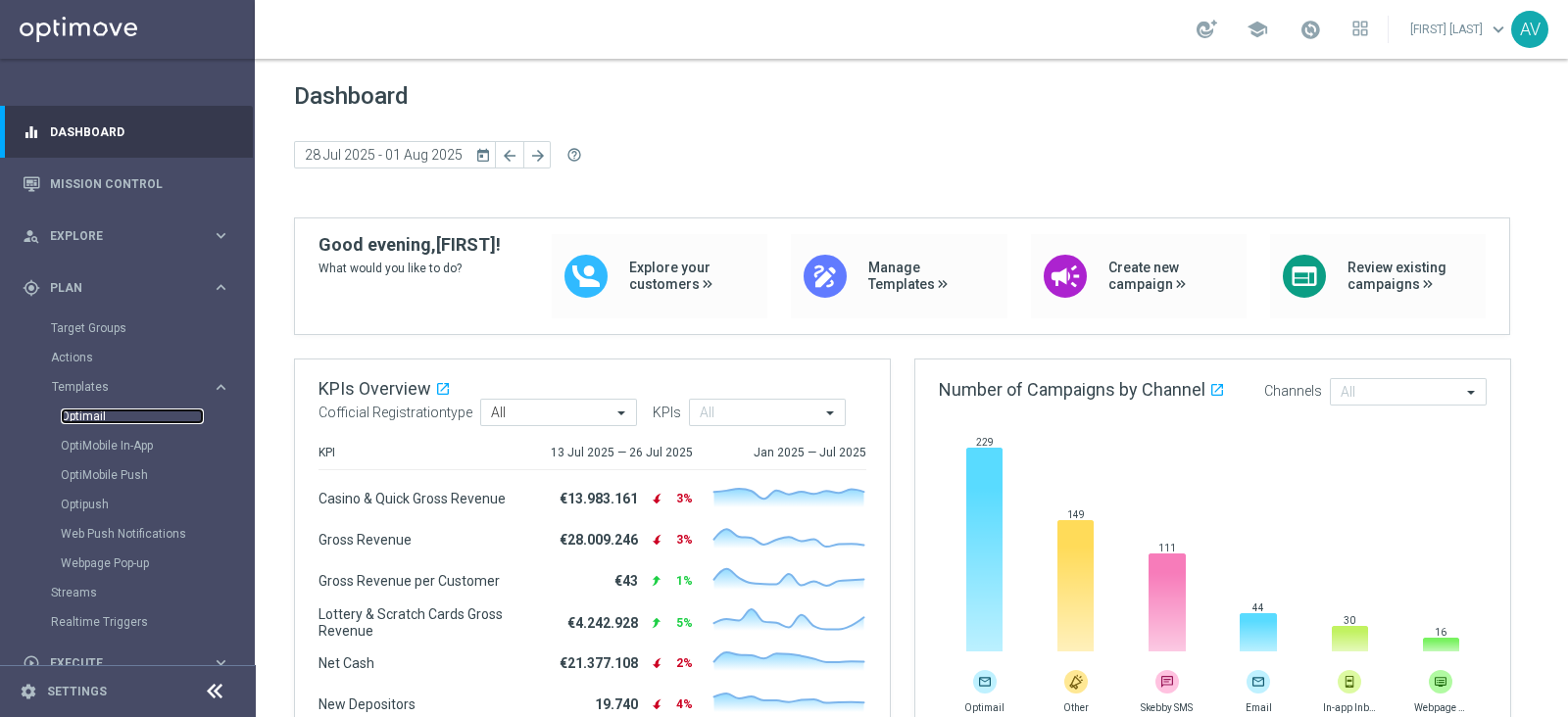 click on "Optimail" at bounding box center [132, 416] 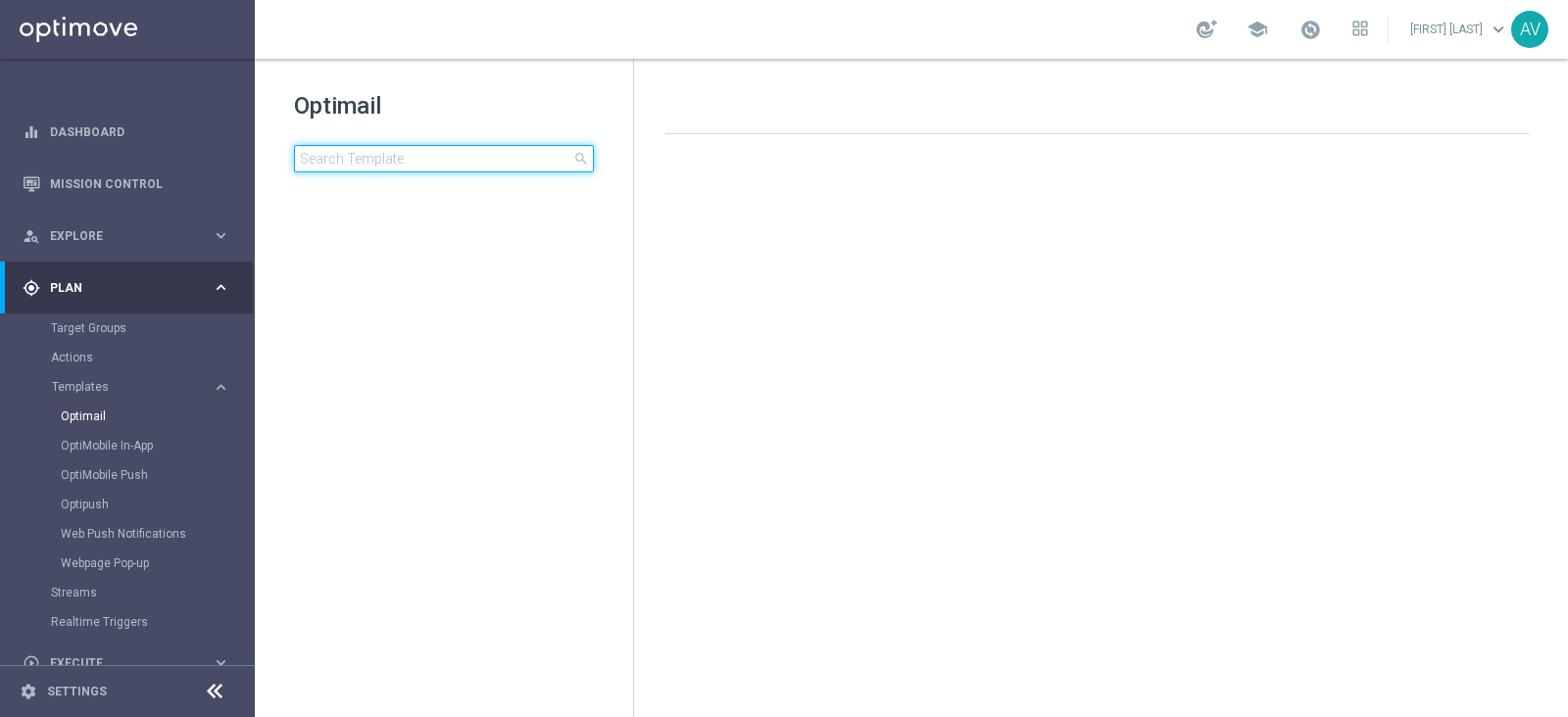 click 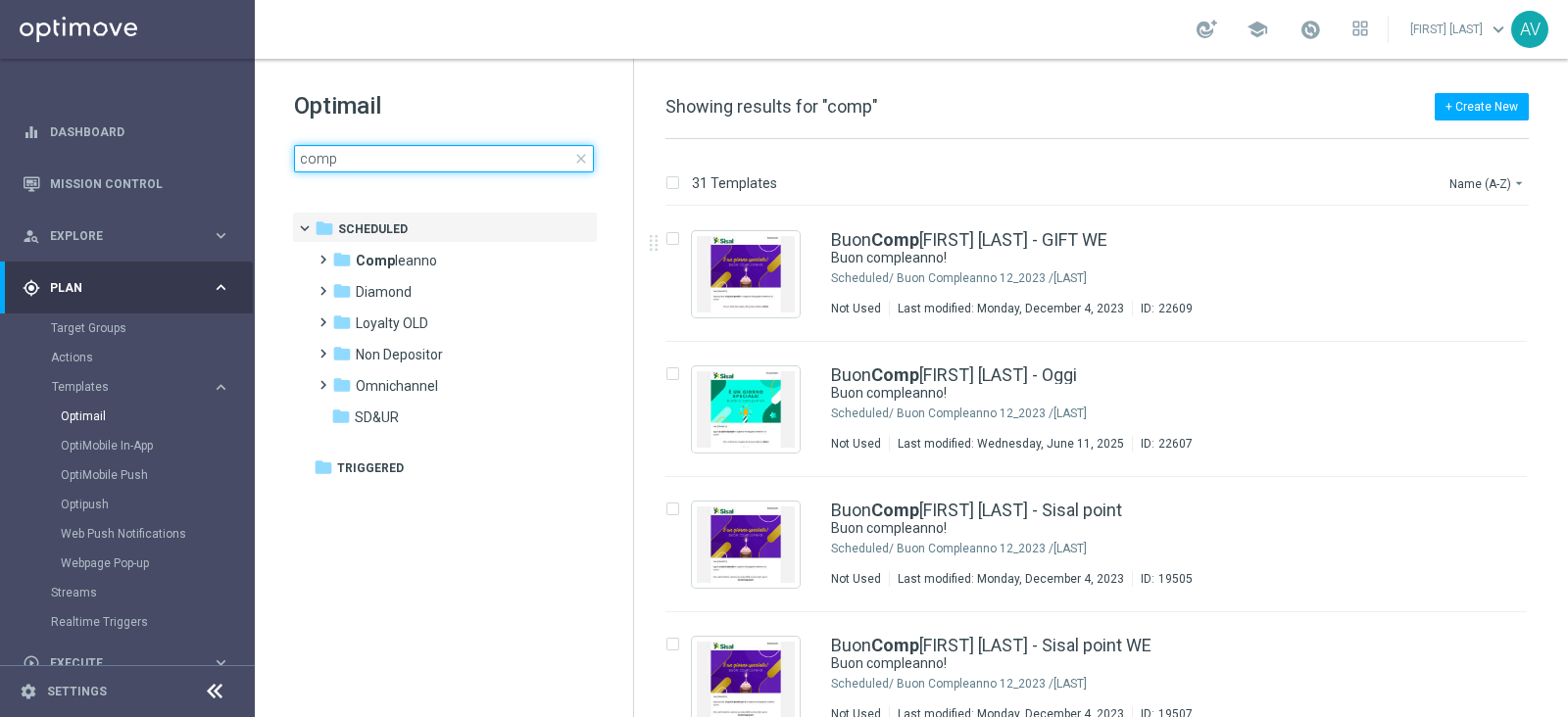 type on "comp" 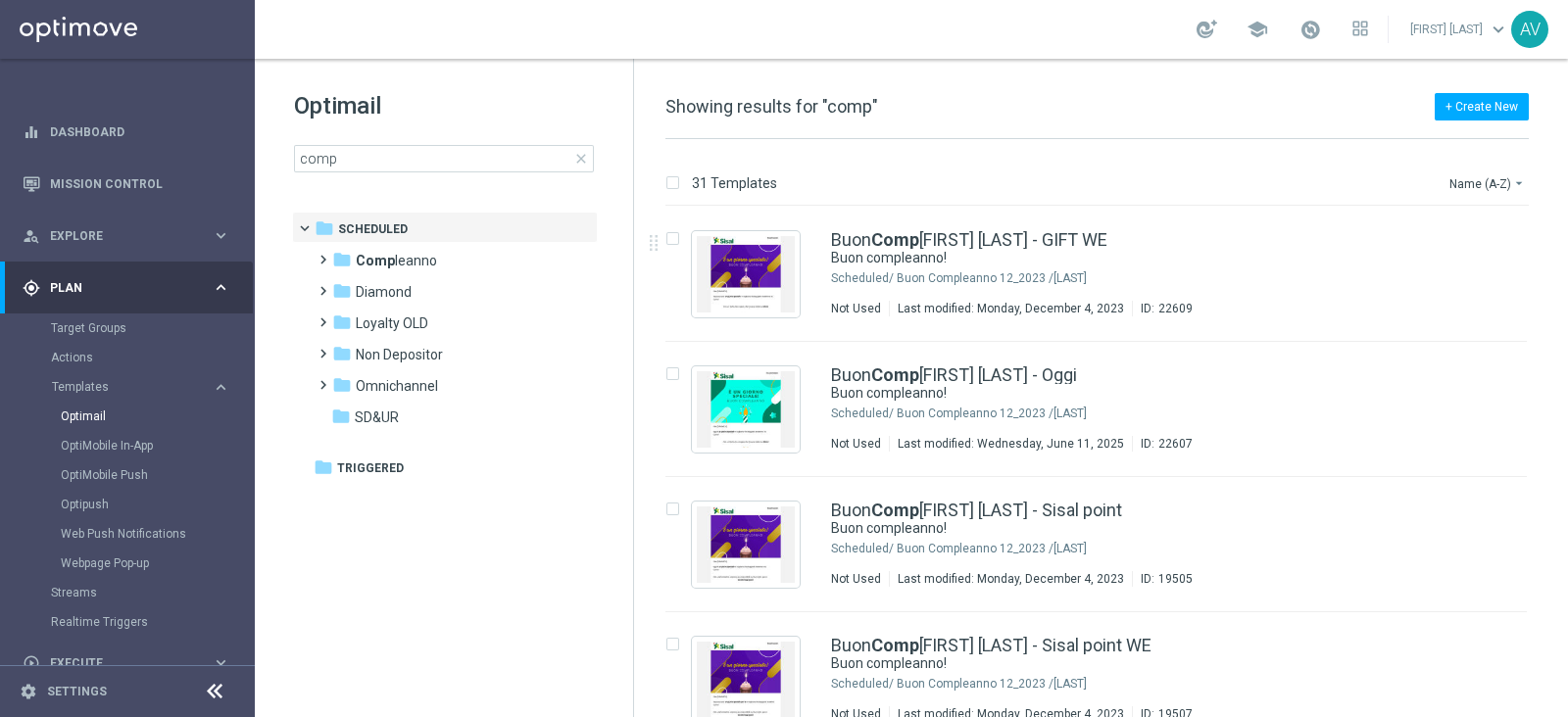 drag, startPoint x: 1562, startPoint y: 288, endPoint x: 1561, endPoint y: 374, distance: 86.005814 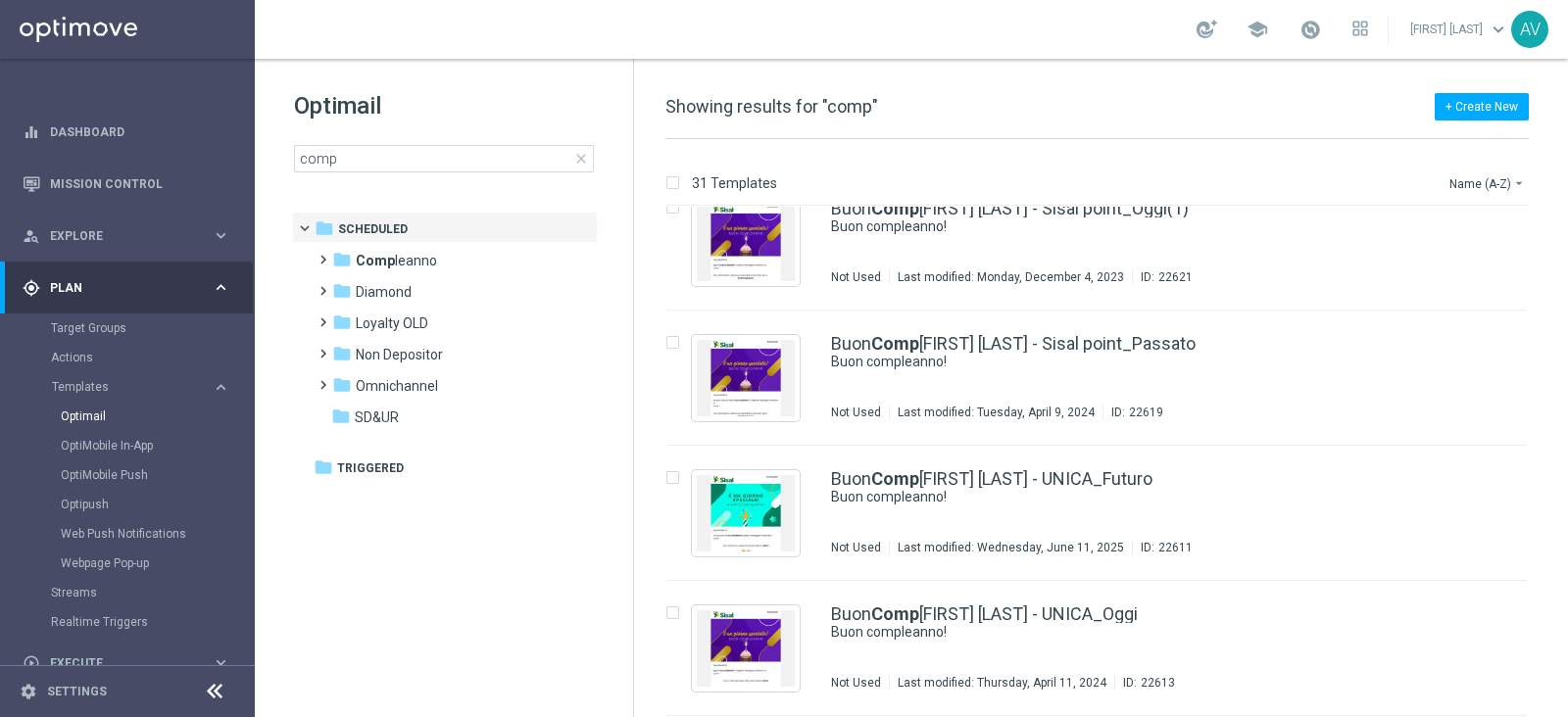 scroll, scrollTop: 722, scrollLeft: 0, axis: vertical 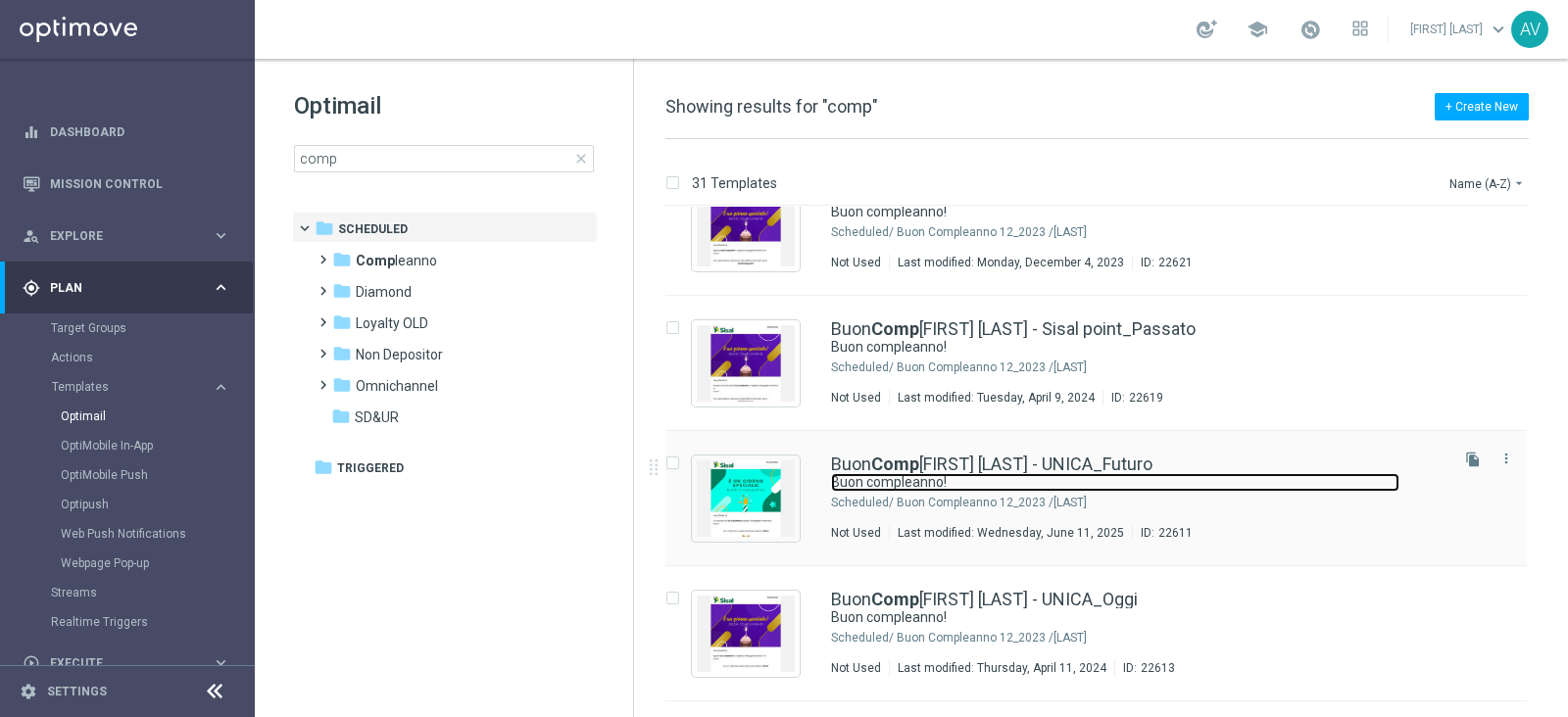 click on "Buon compleanno!" at bounding box center [1115, 482] 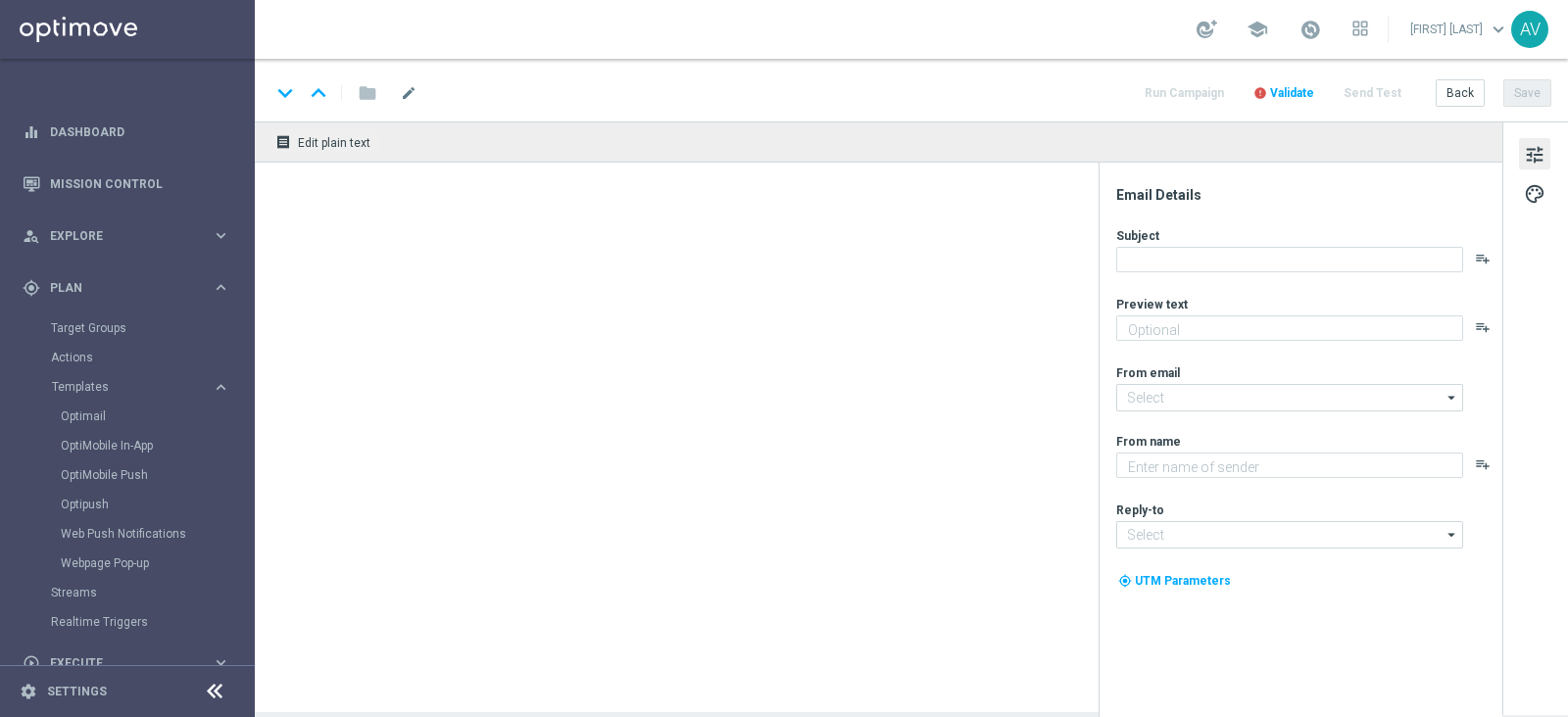 type on "Ti aspetta una sorpresa…" 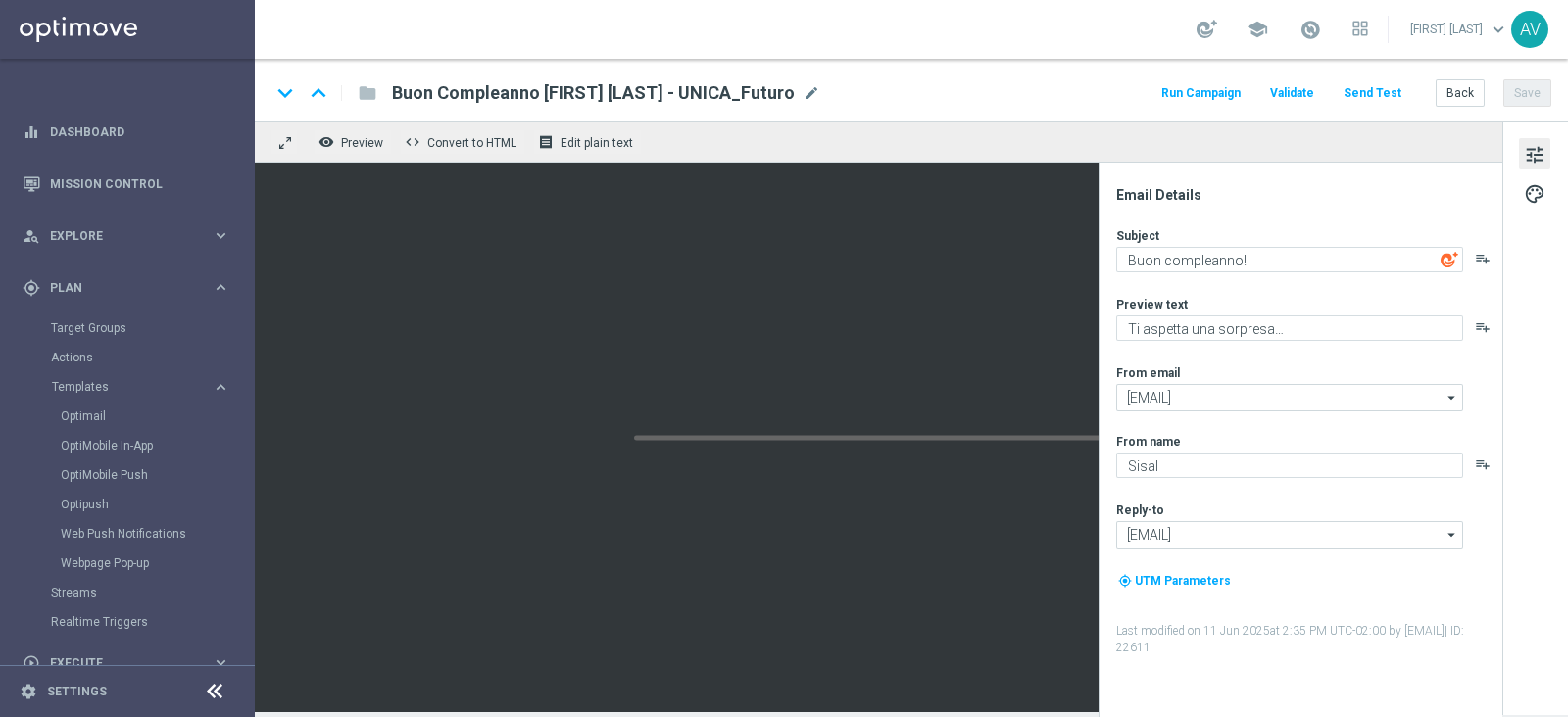 click on "Run Campaign" 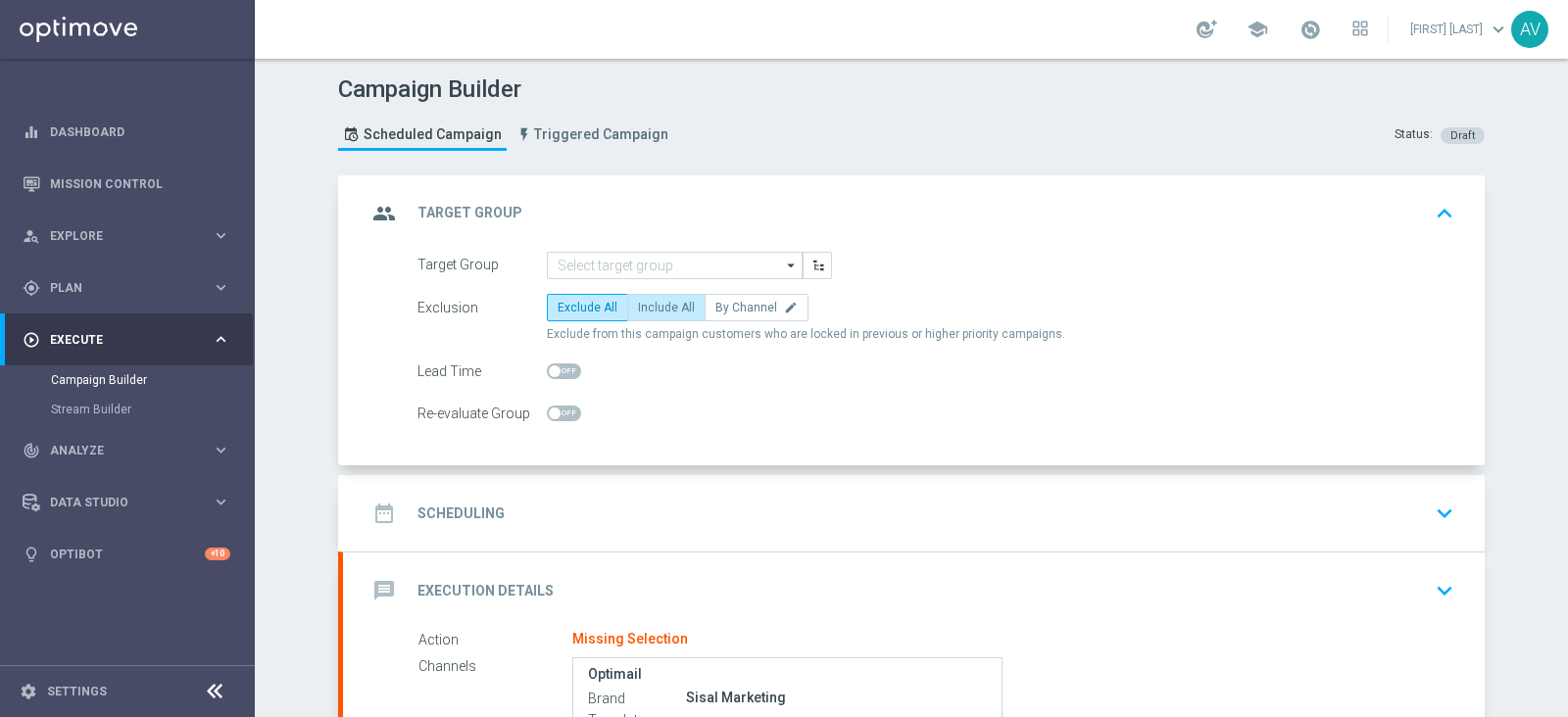 click on "Include All" 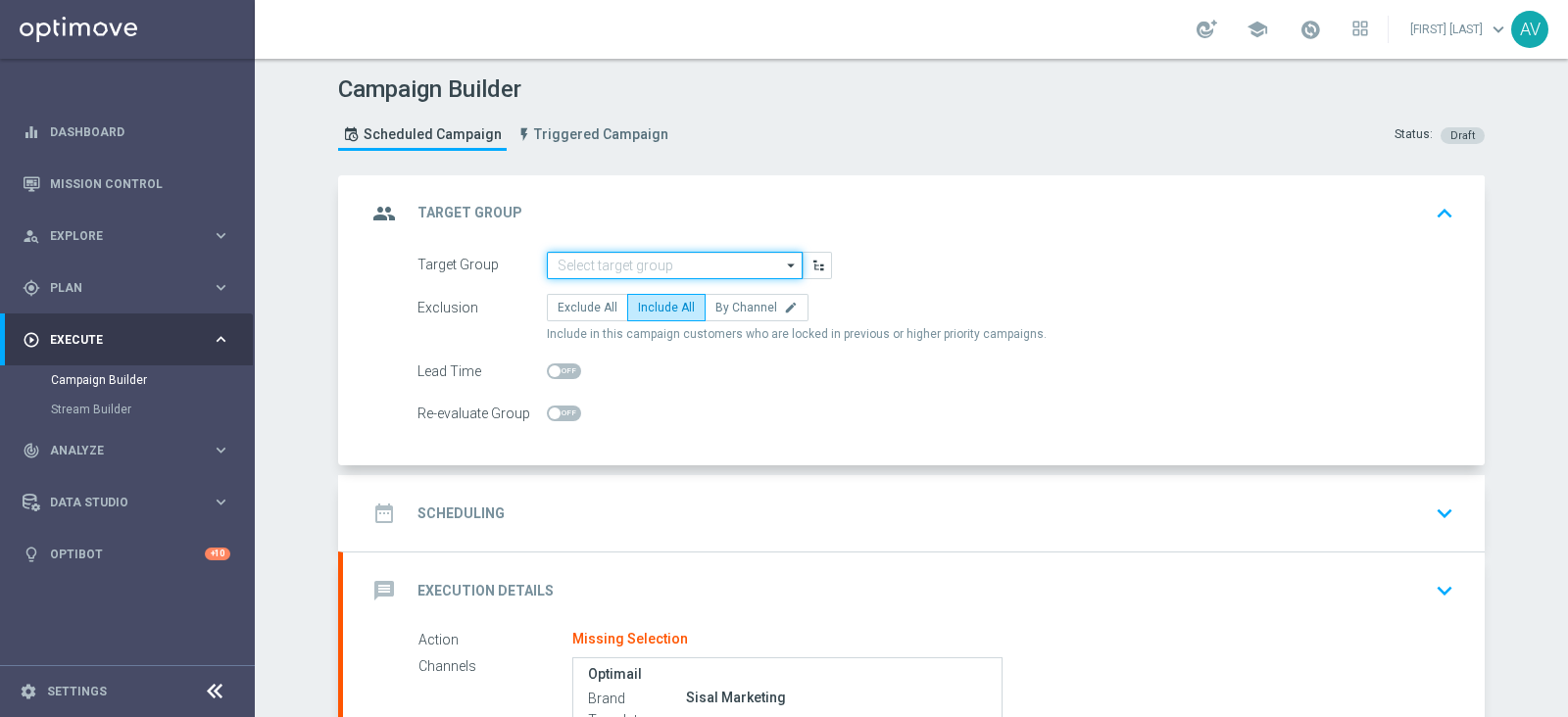 click 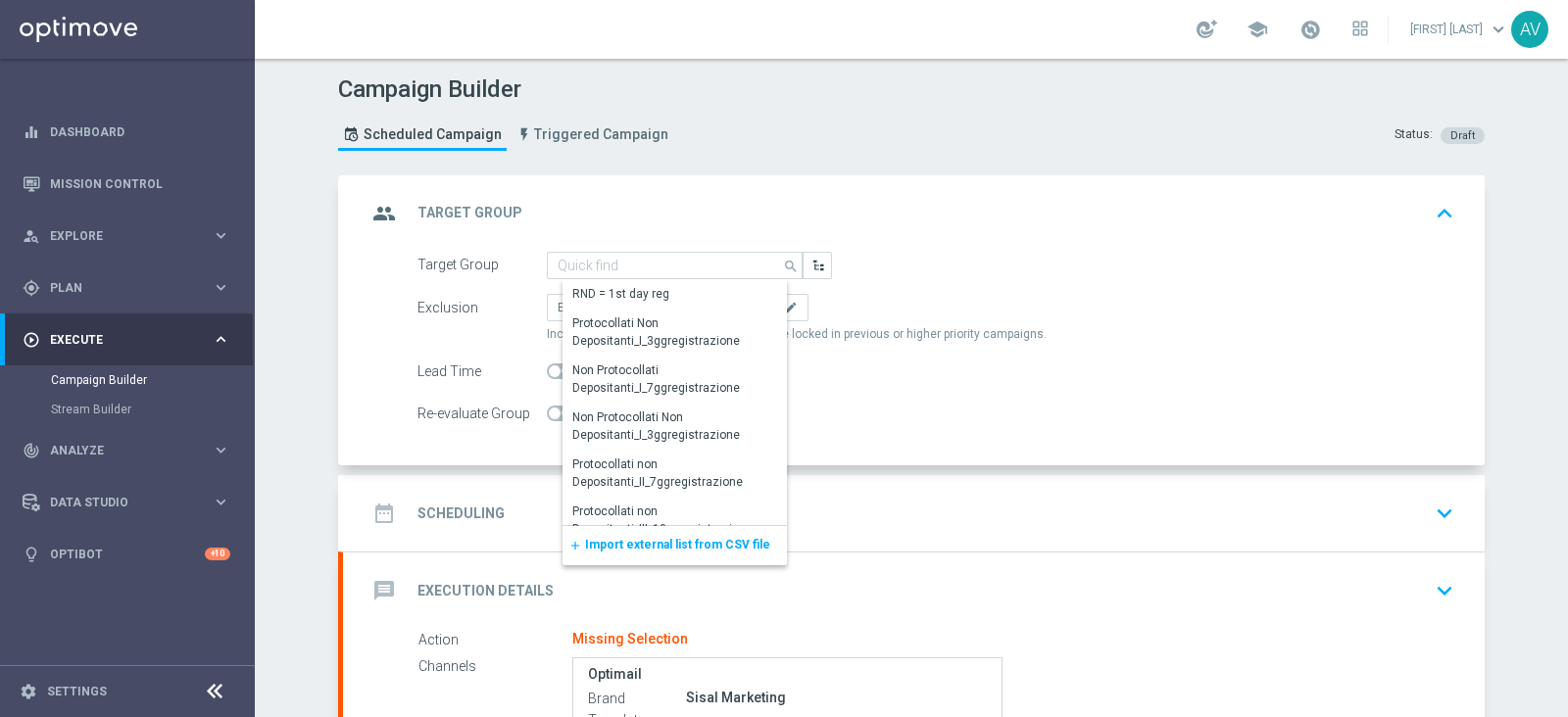 click on "Import external list from CSV file" 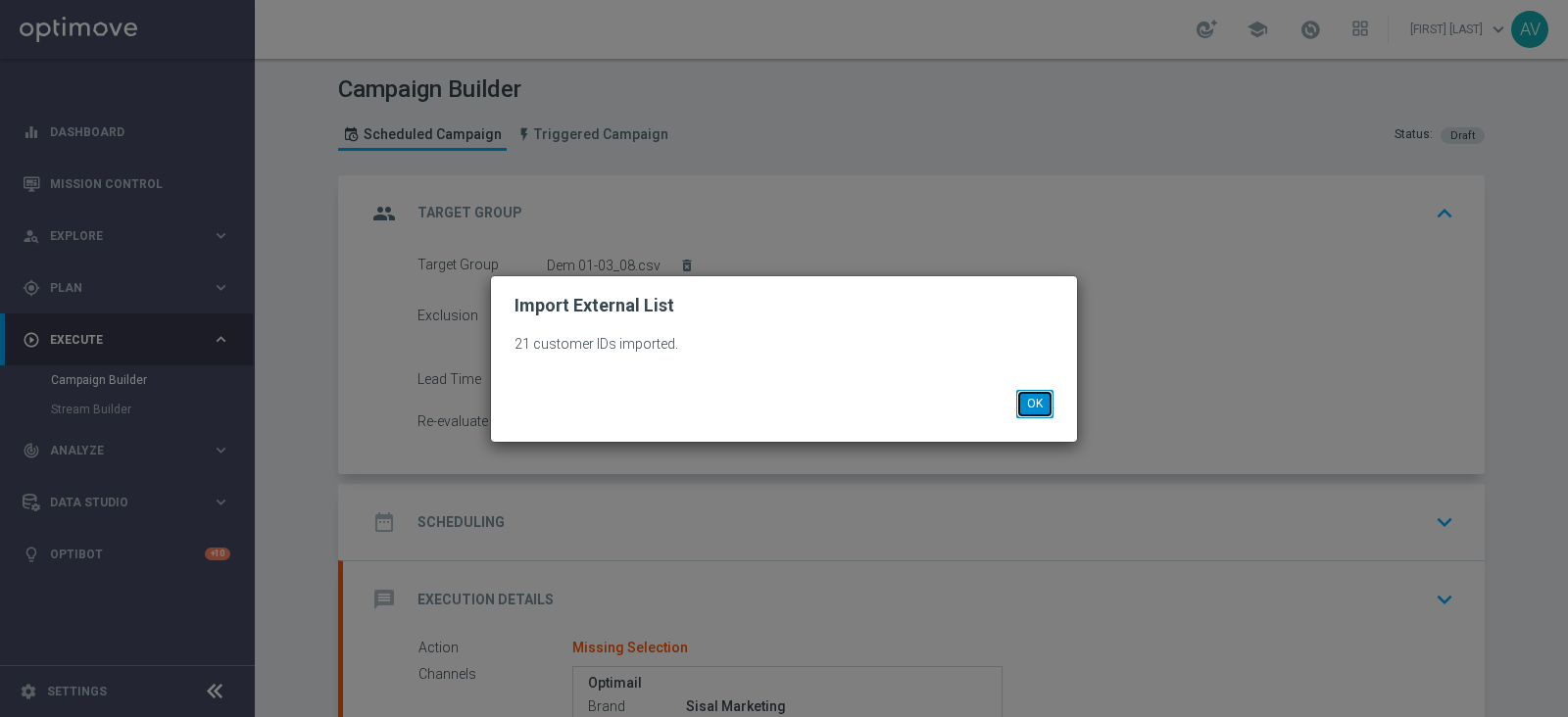click on "OK" 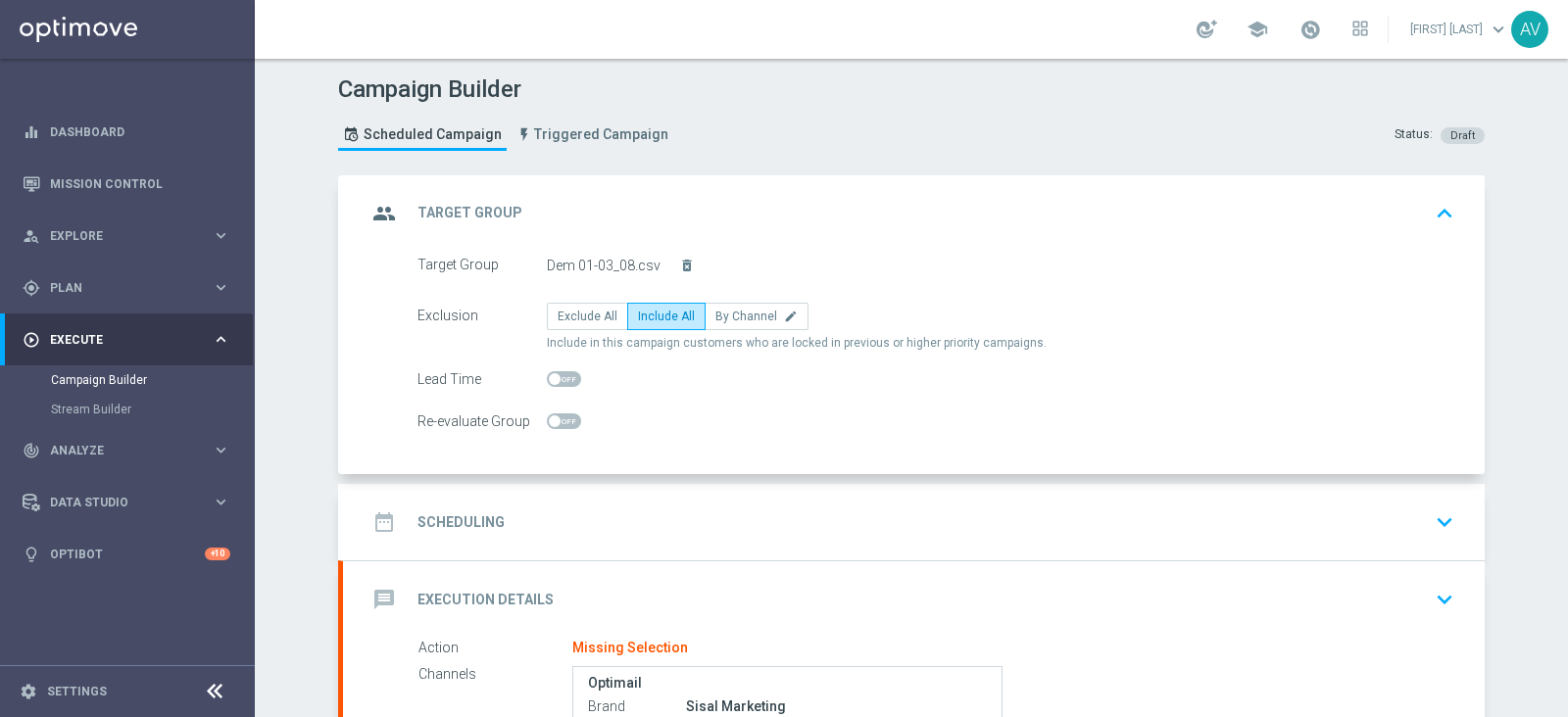click on "group" 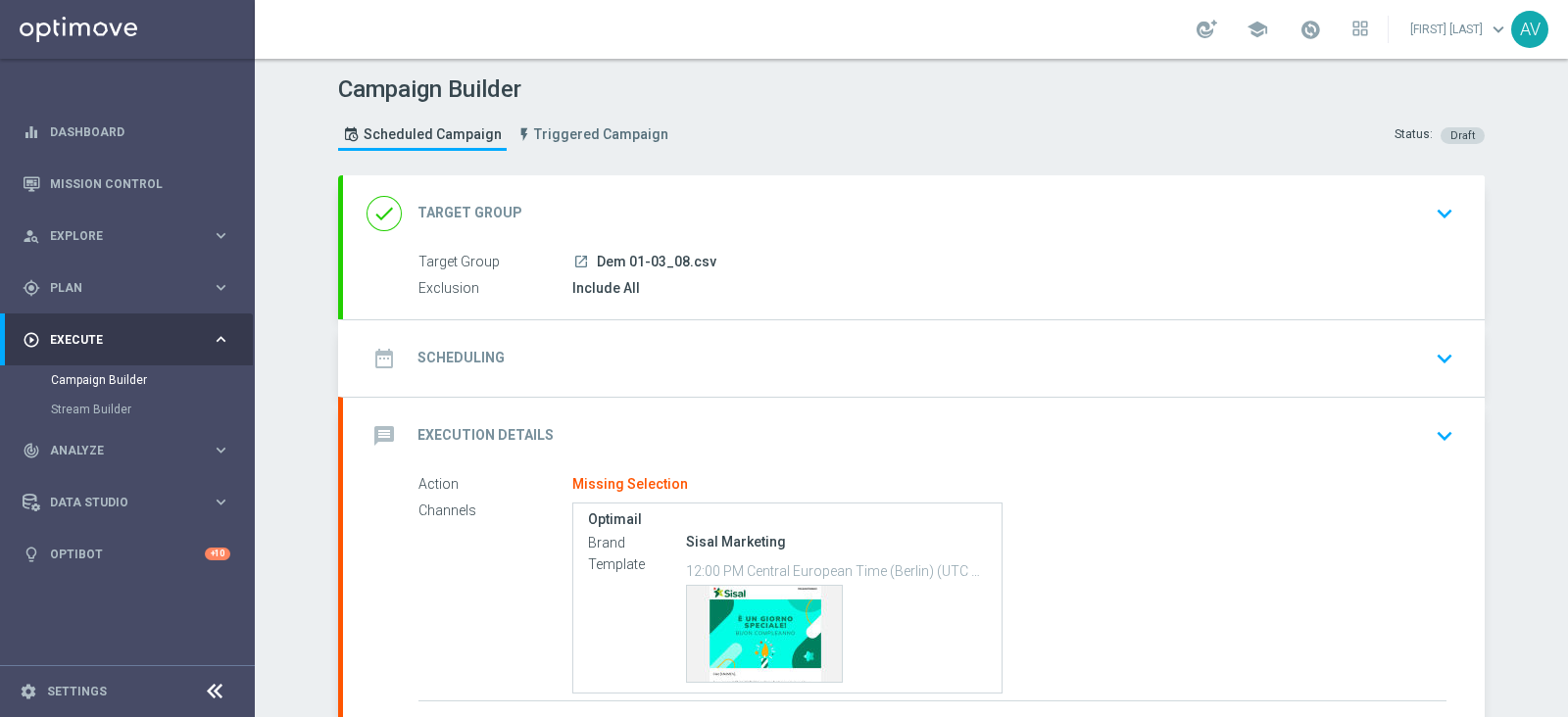 click on "date_range" 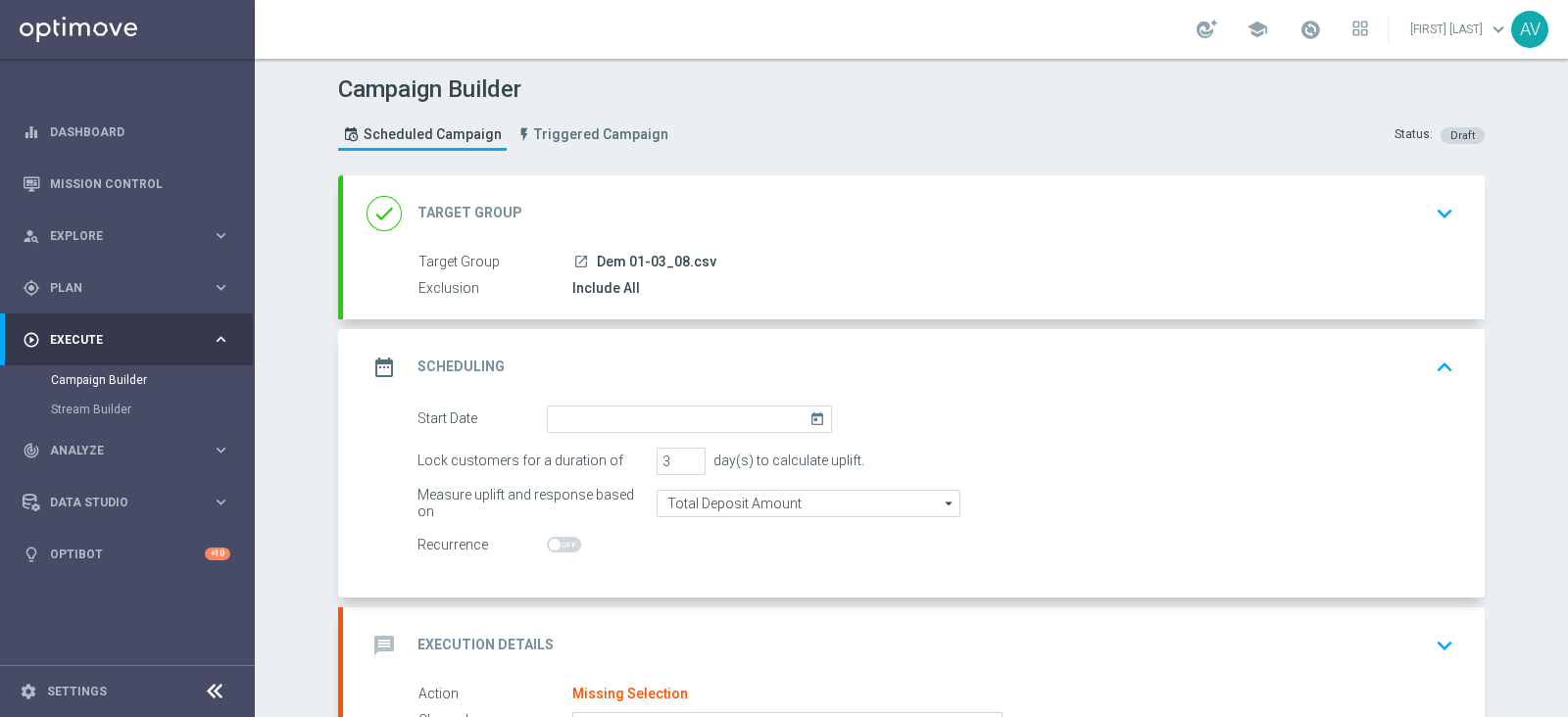 click on "today" 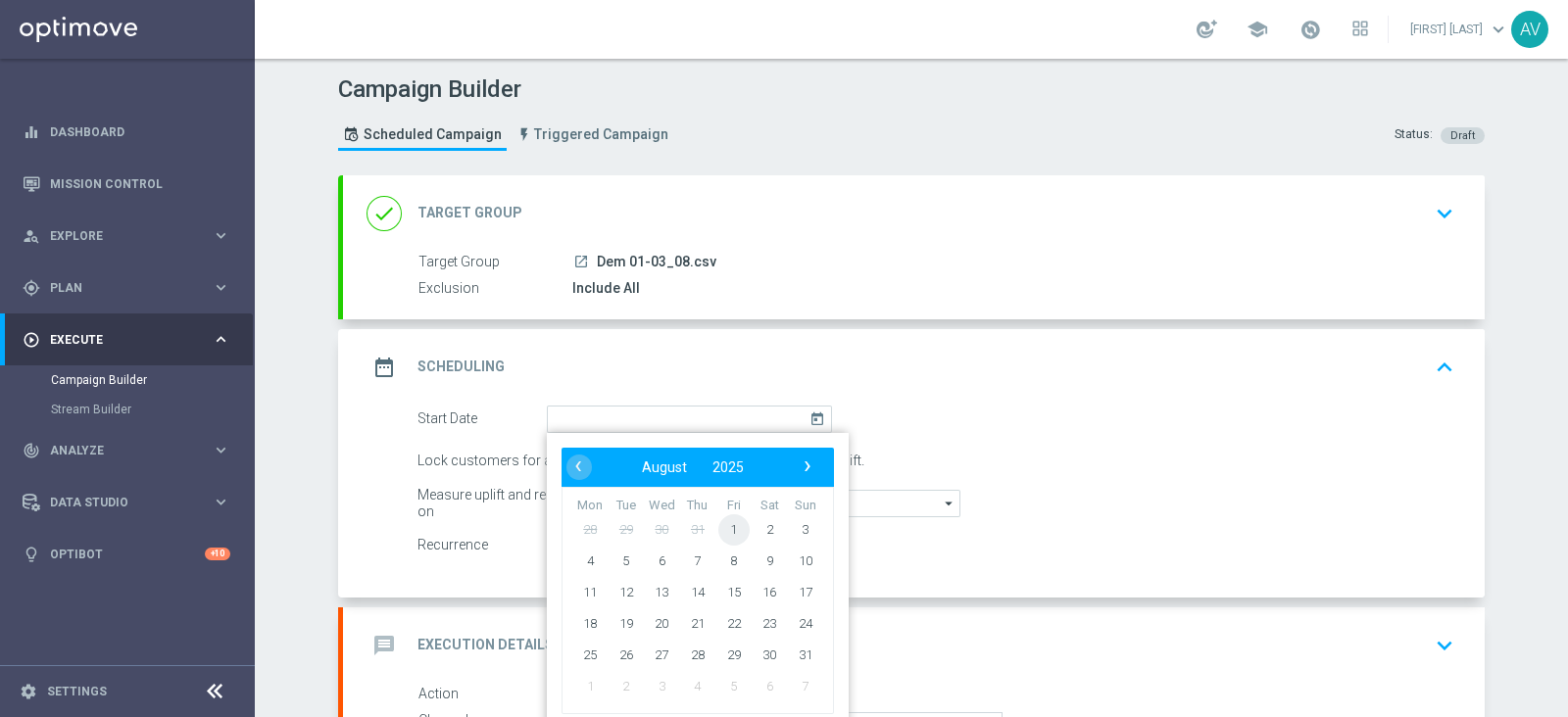 click on "1" 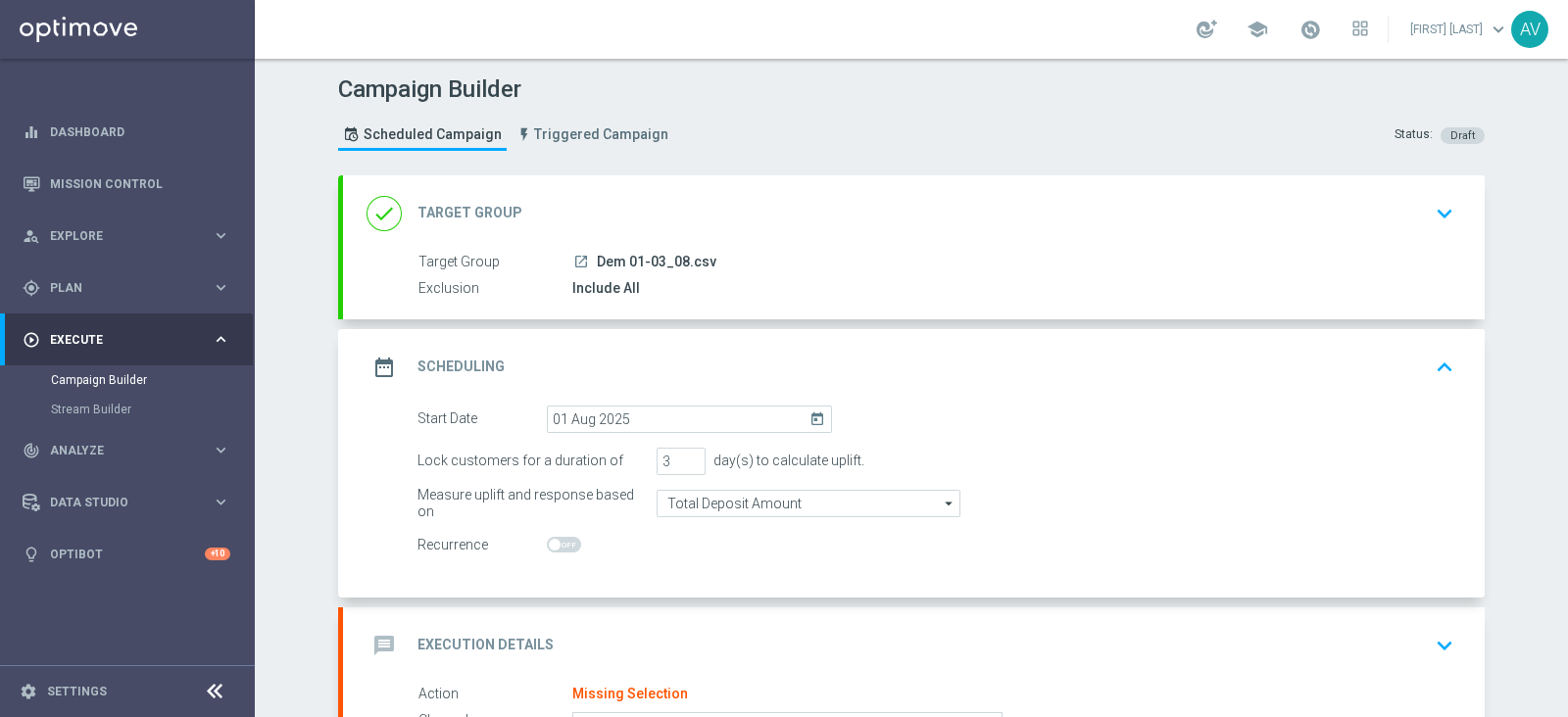 click on "date_range" 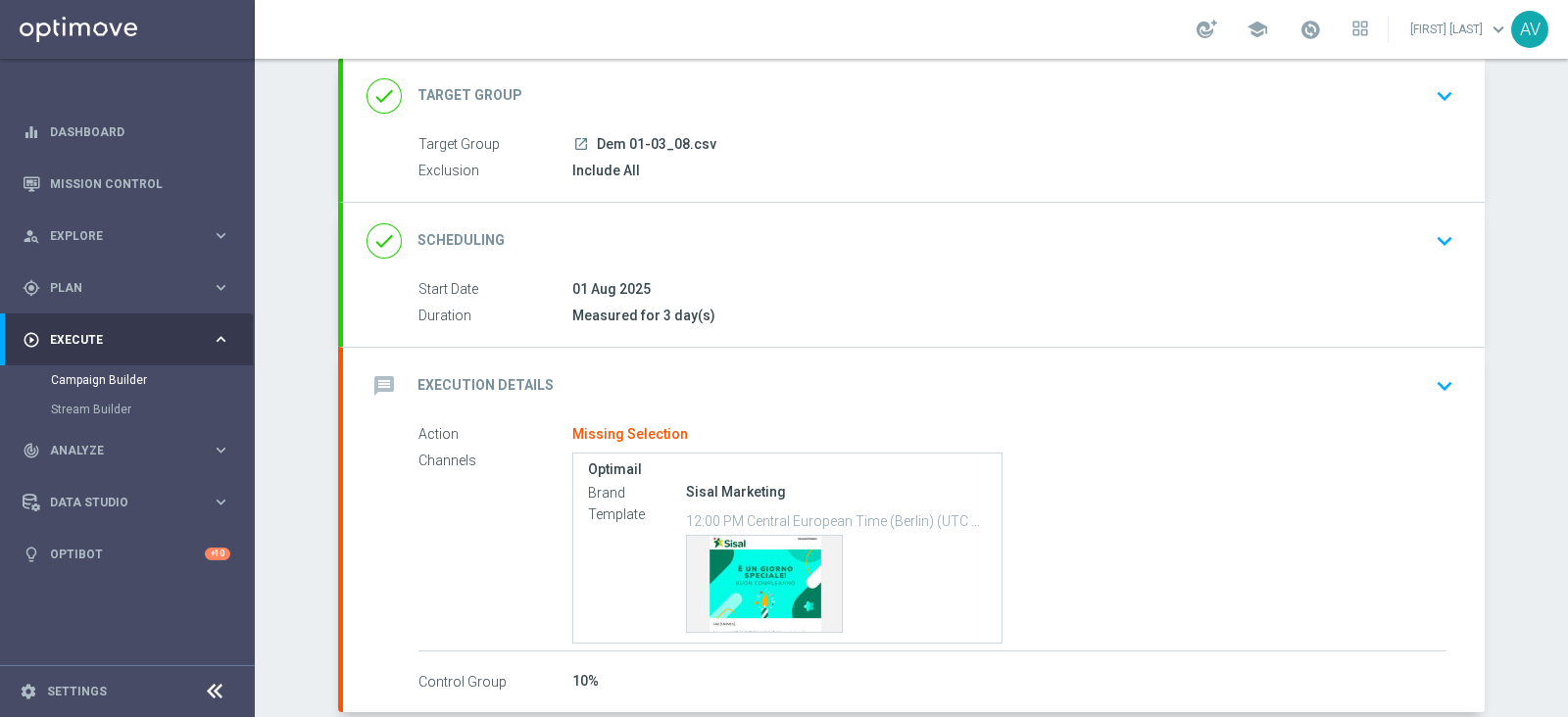 scroll, scrollTop: 215, scrollLeft: 0, axis: vertical 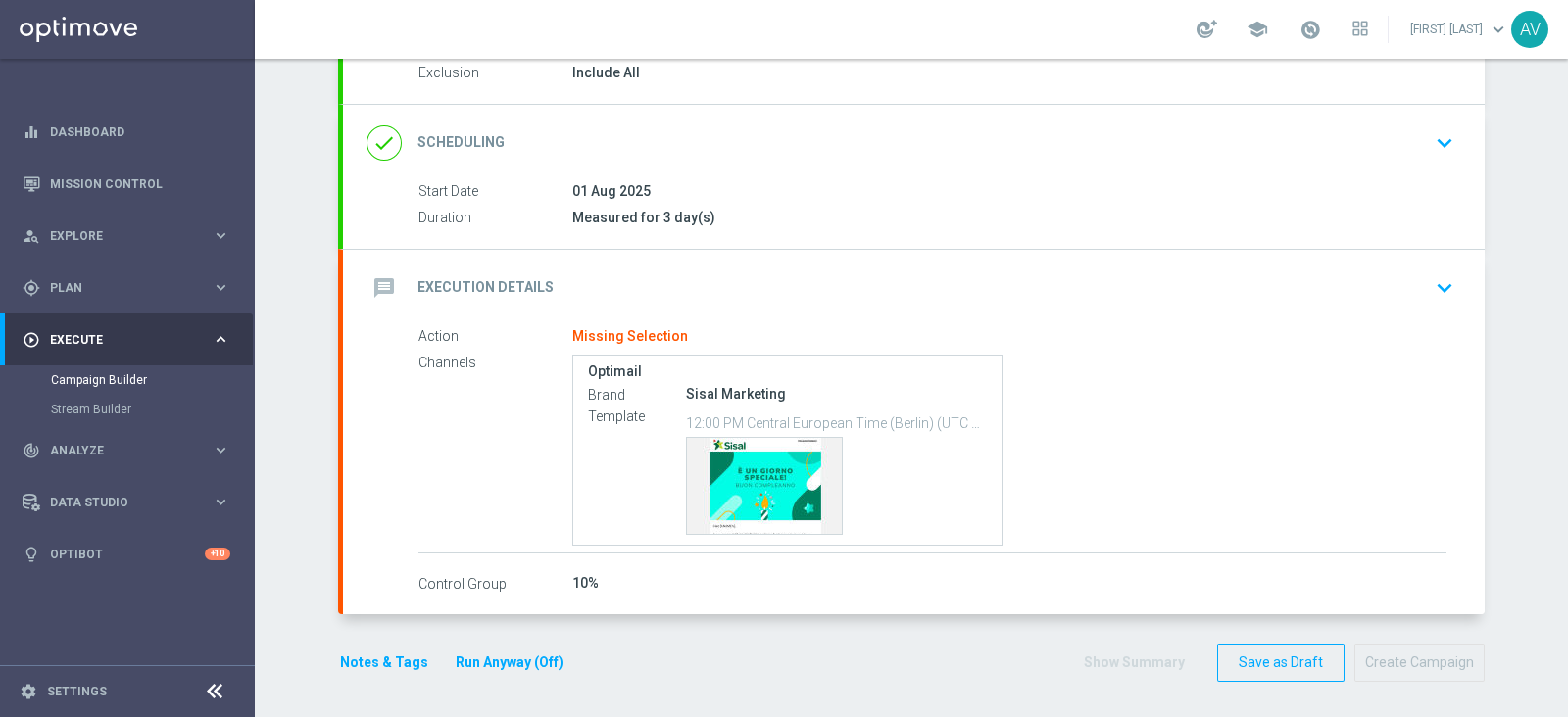 click on "message" 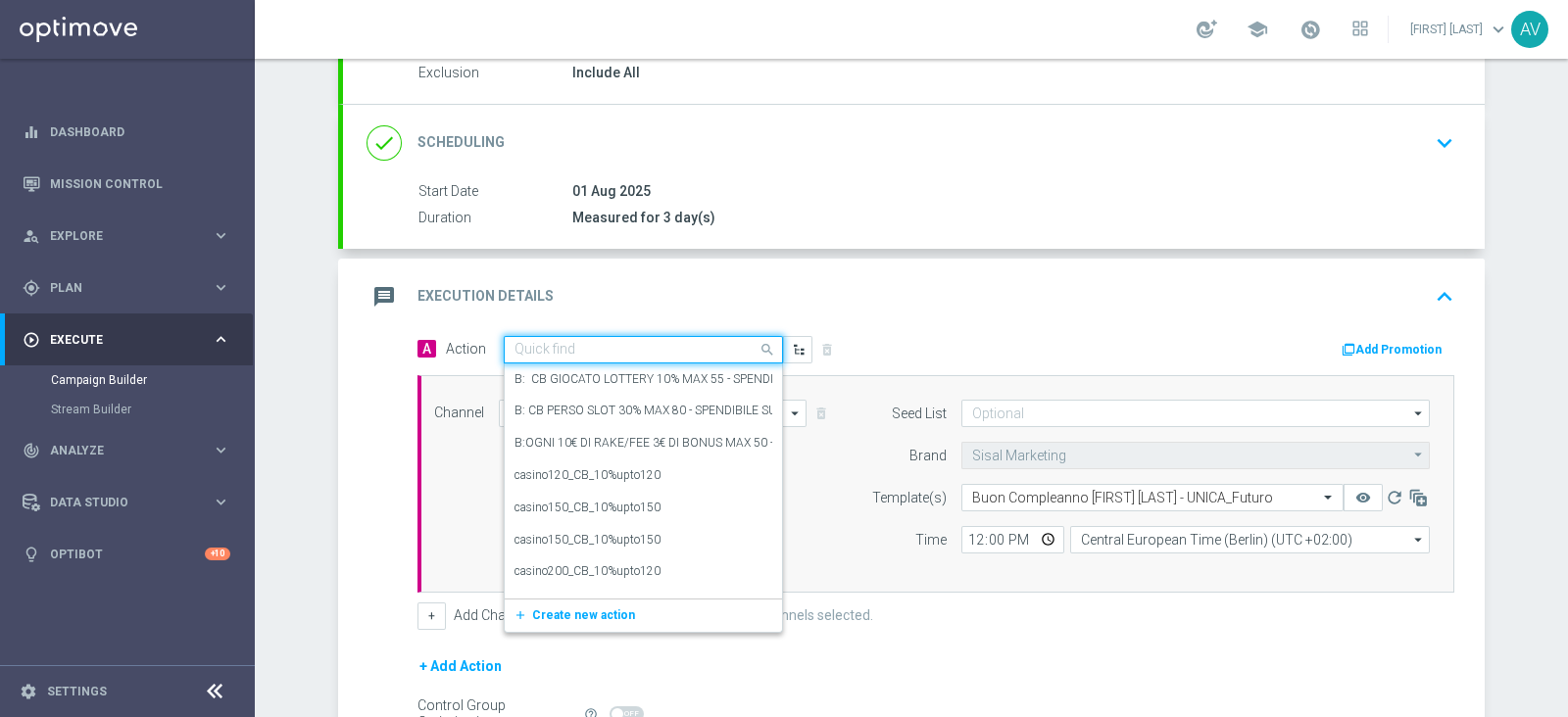 click 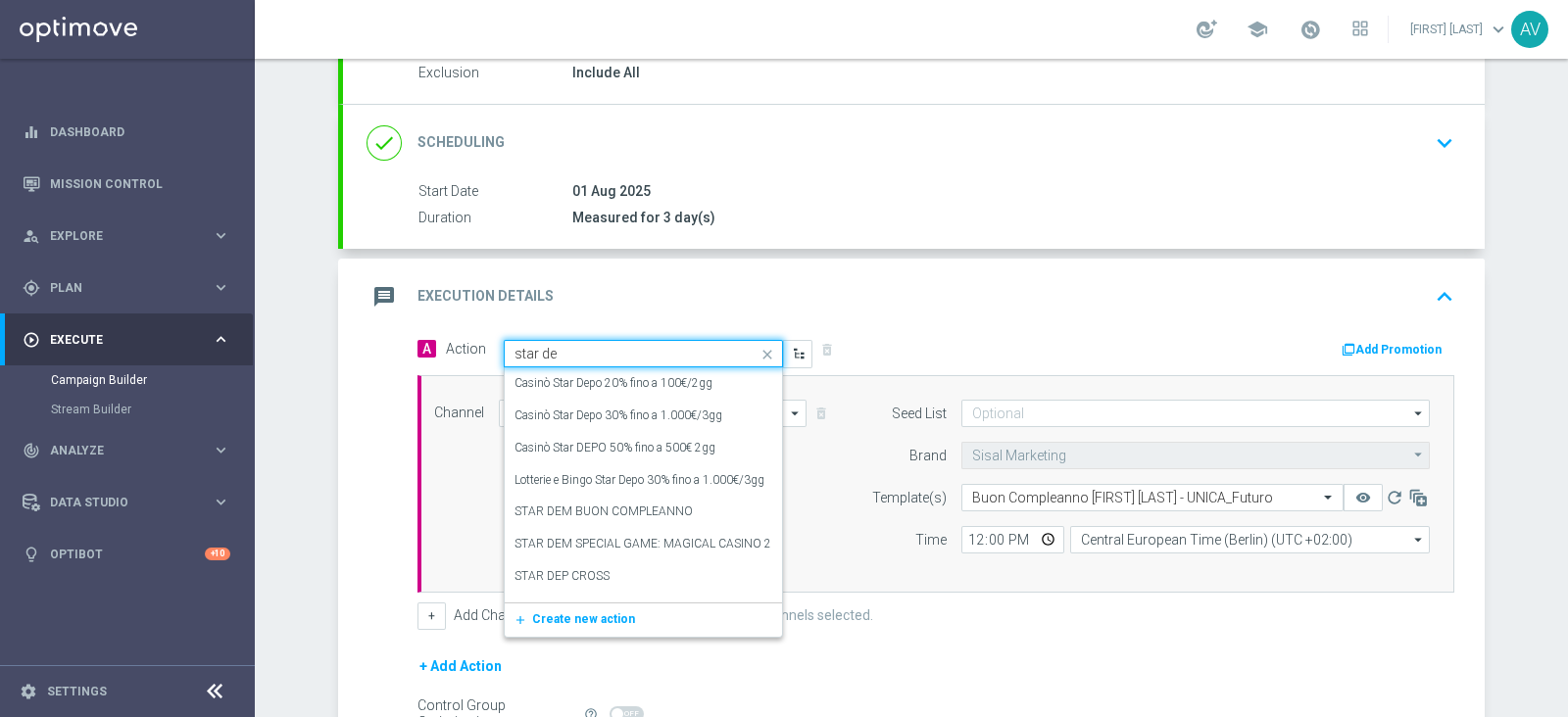 type on "star dem" 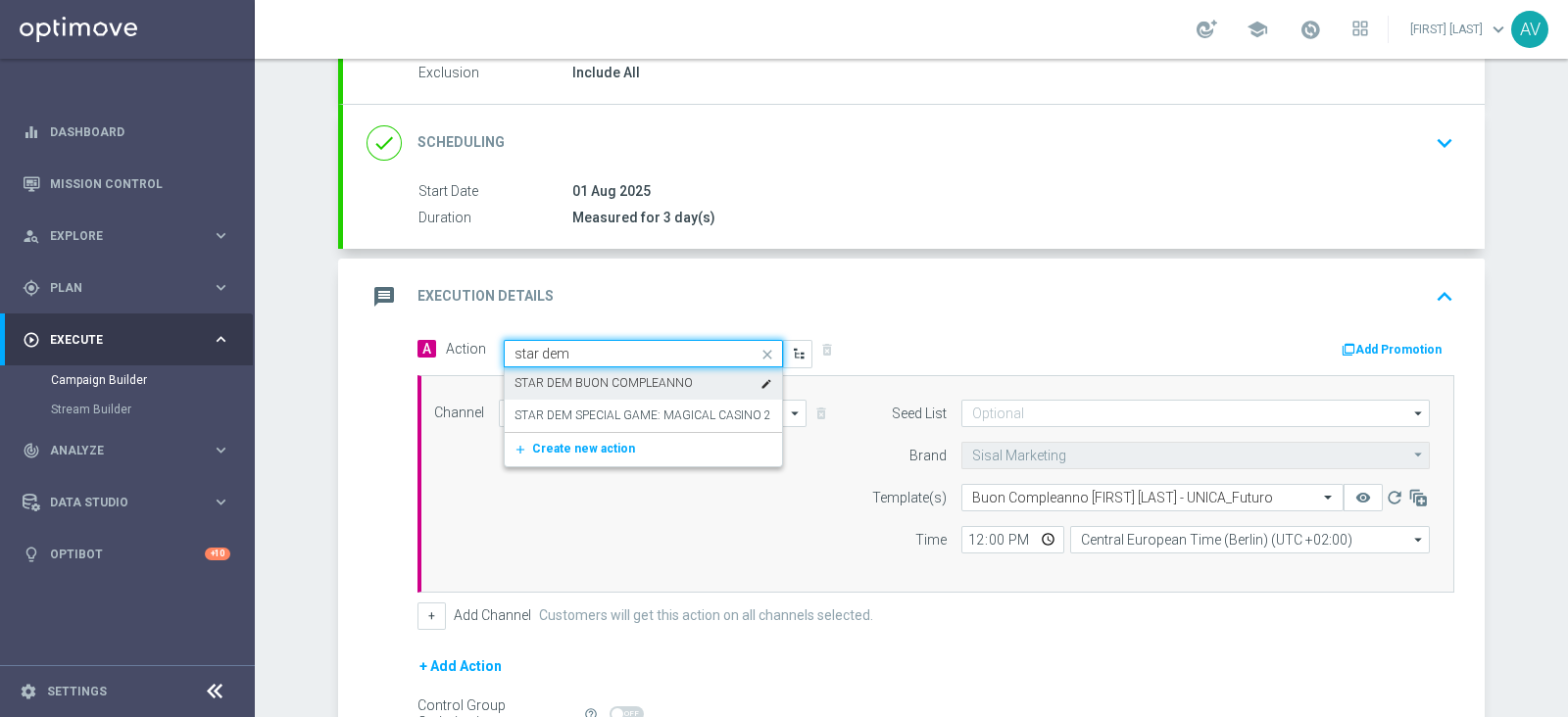 click on "STAR DEM BUON COMPLEANNO" at bounding box center [604, 383] 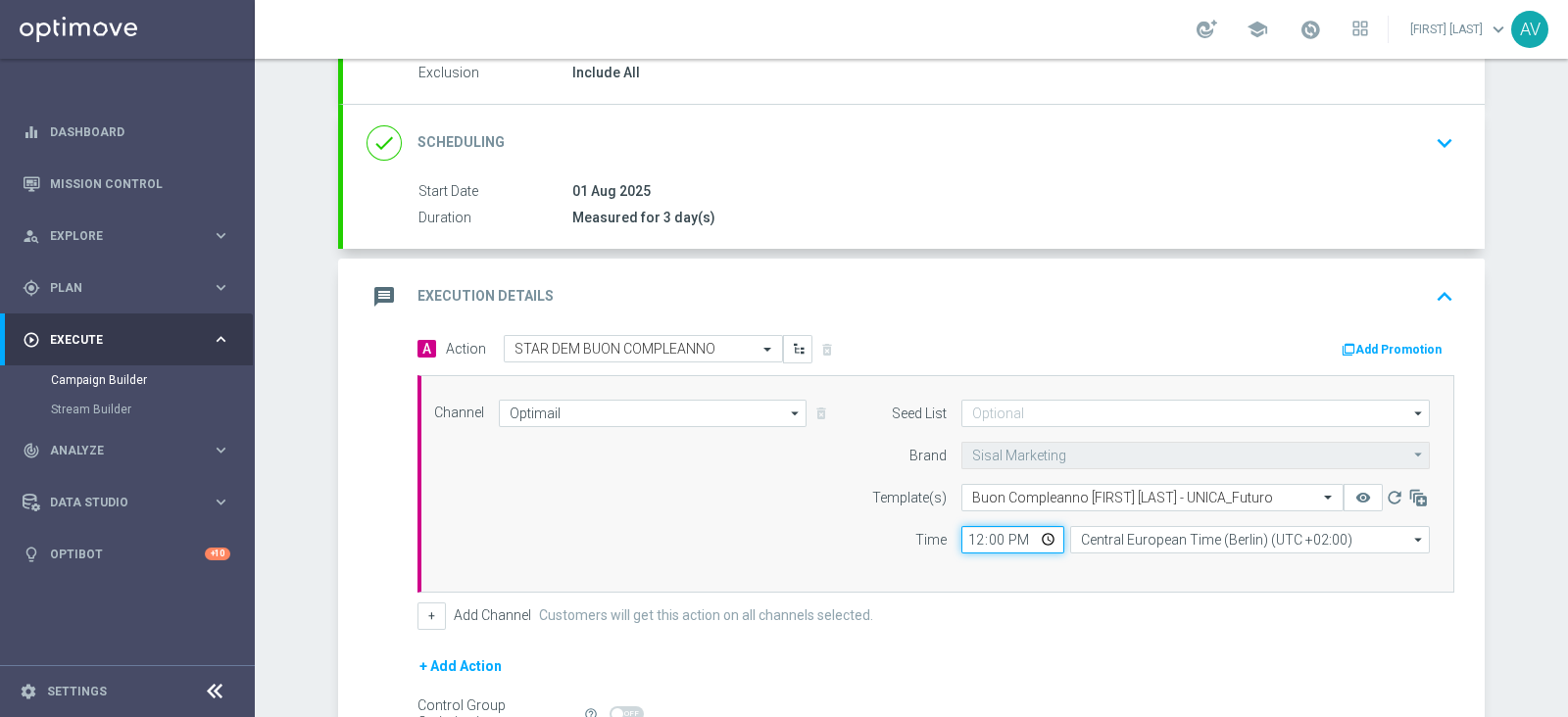 click on "12:00" 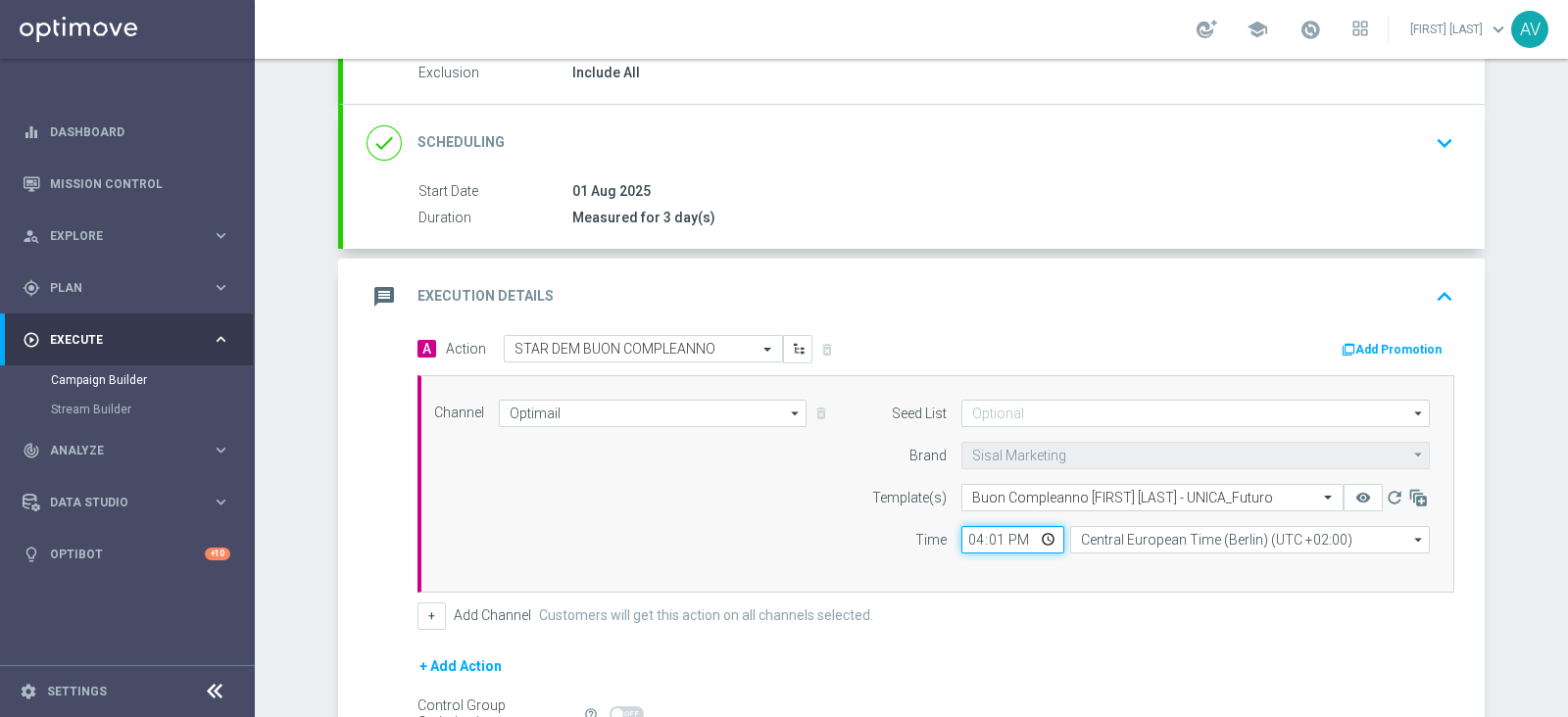 type on "16:15" 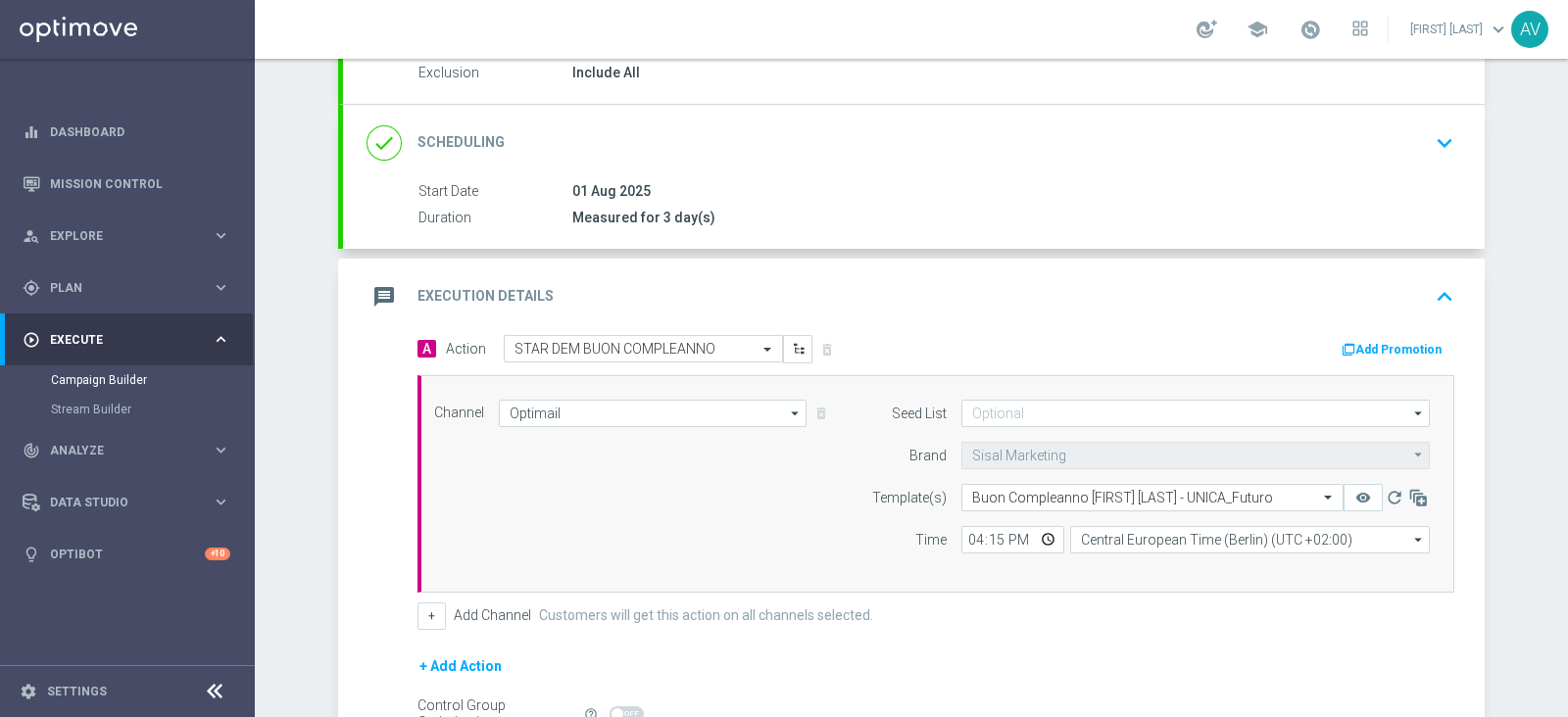click on "+
Add Channel
Customers will get this action on all channels selected." 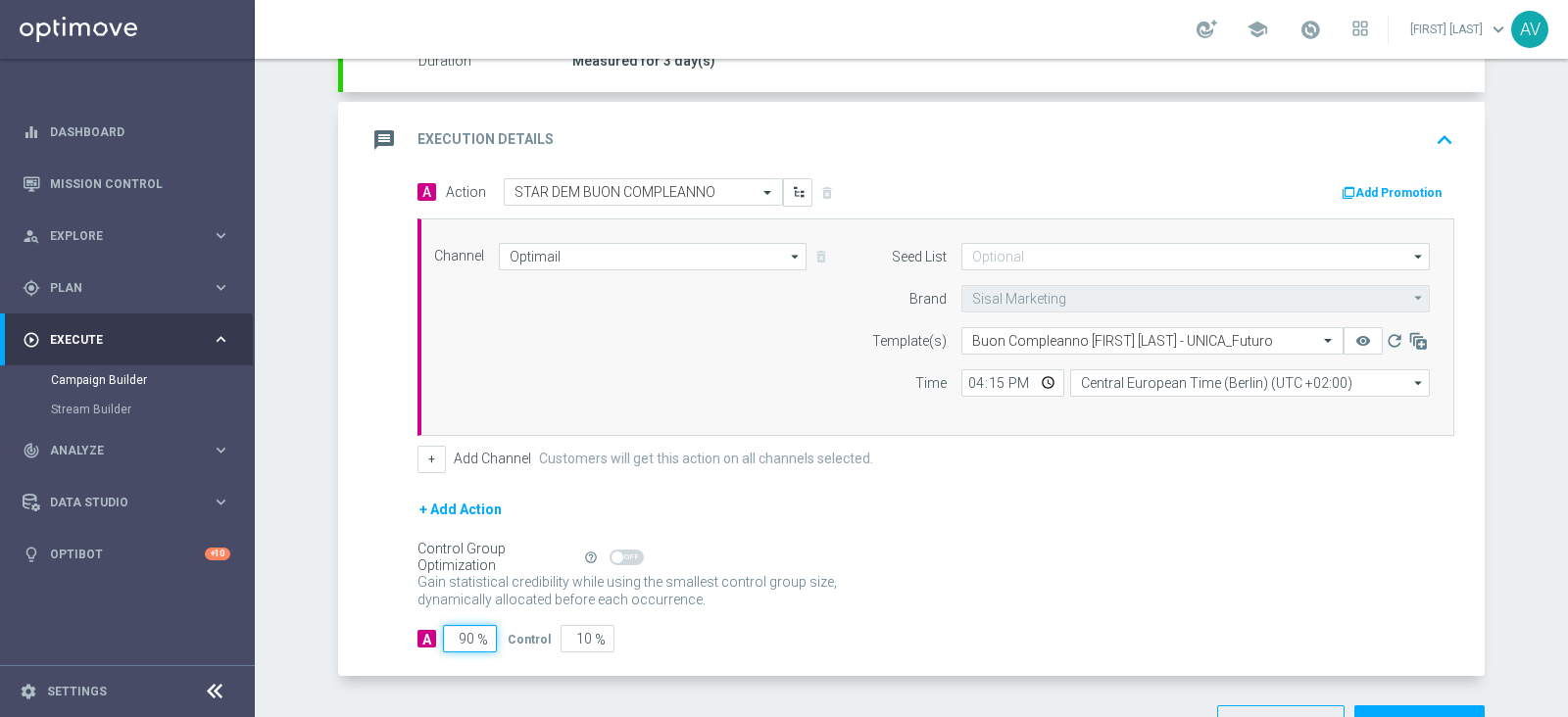 click on "90" 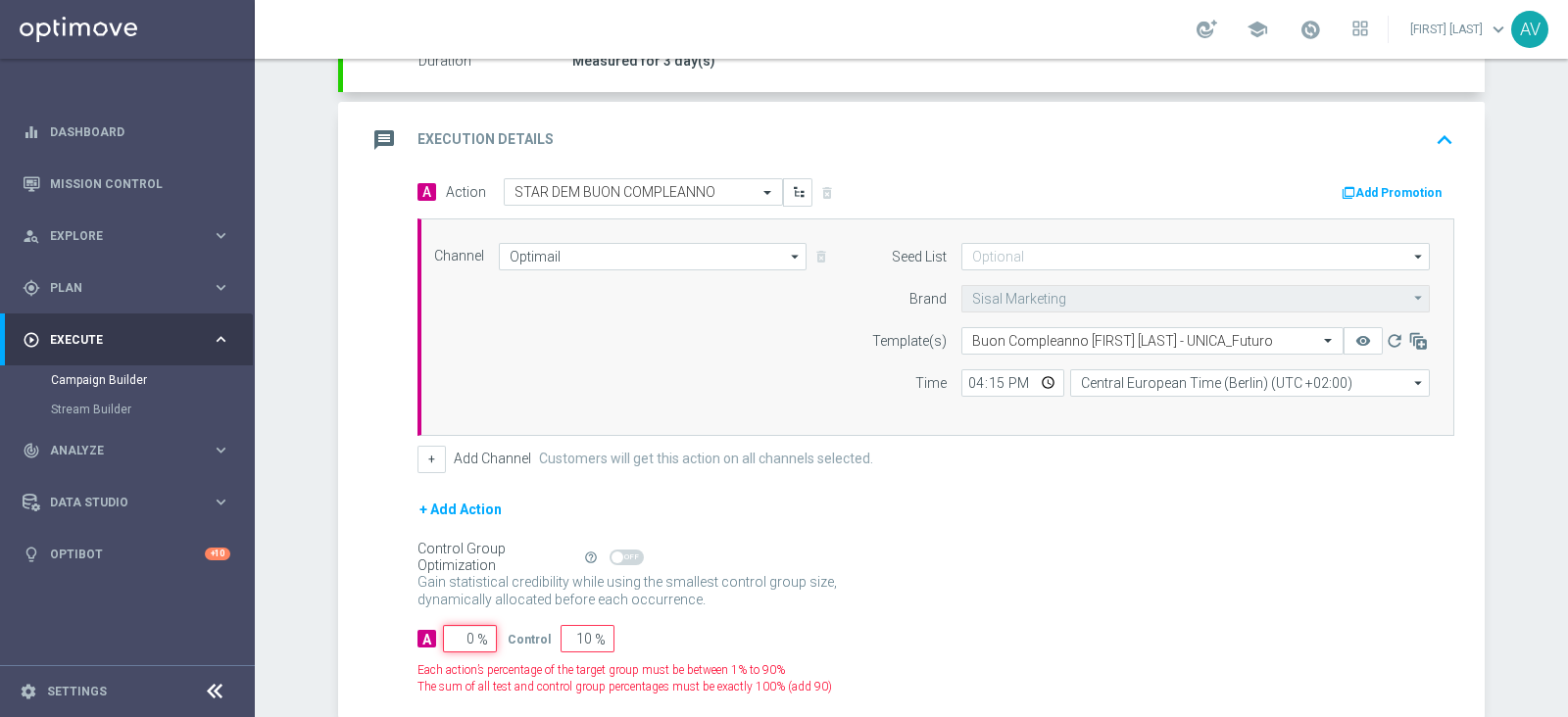 type on "10" 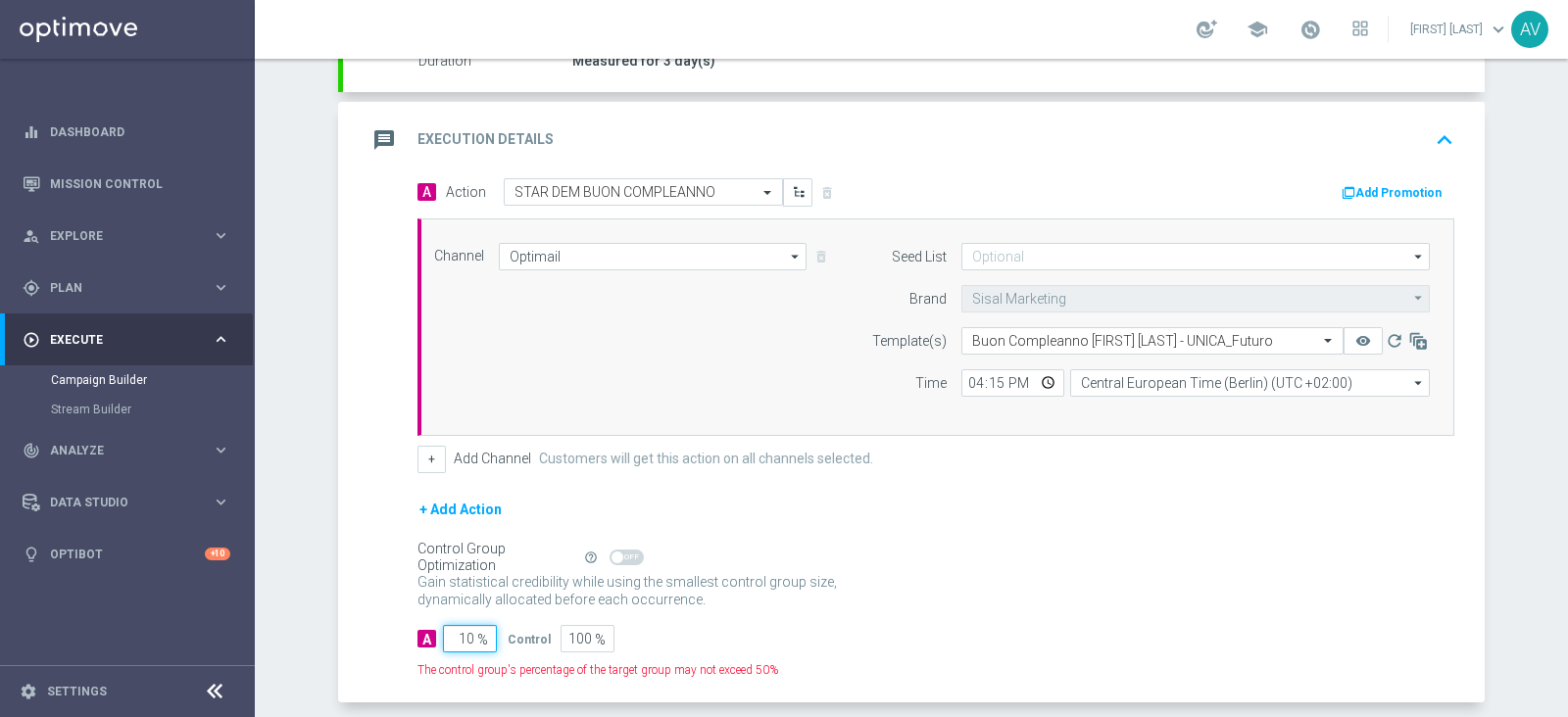 type on "90" 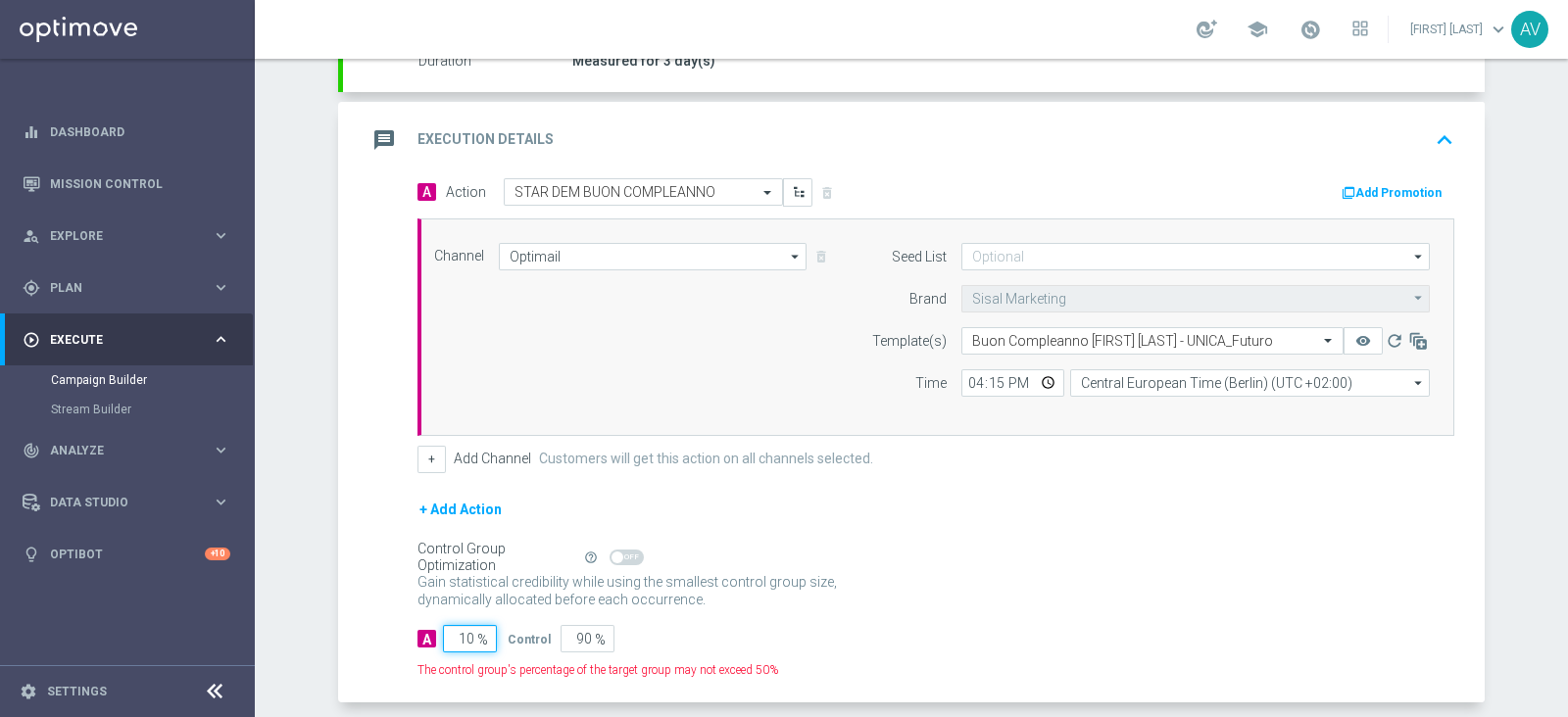 type on "100" 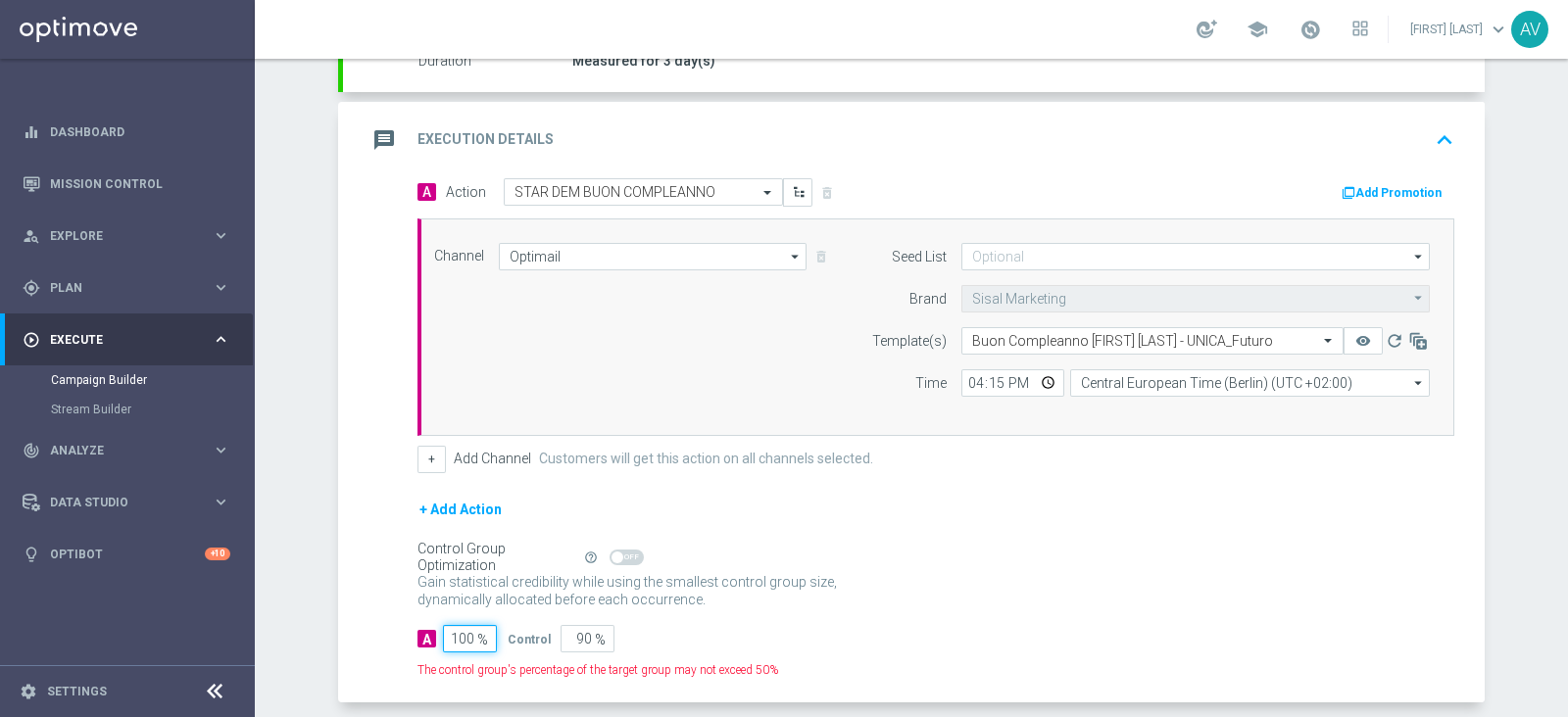 type on "0" 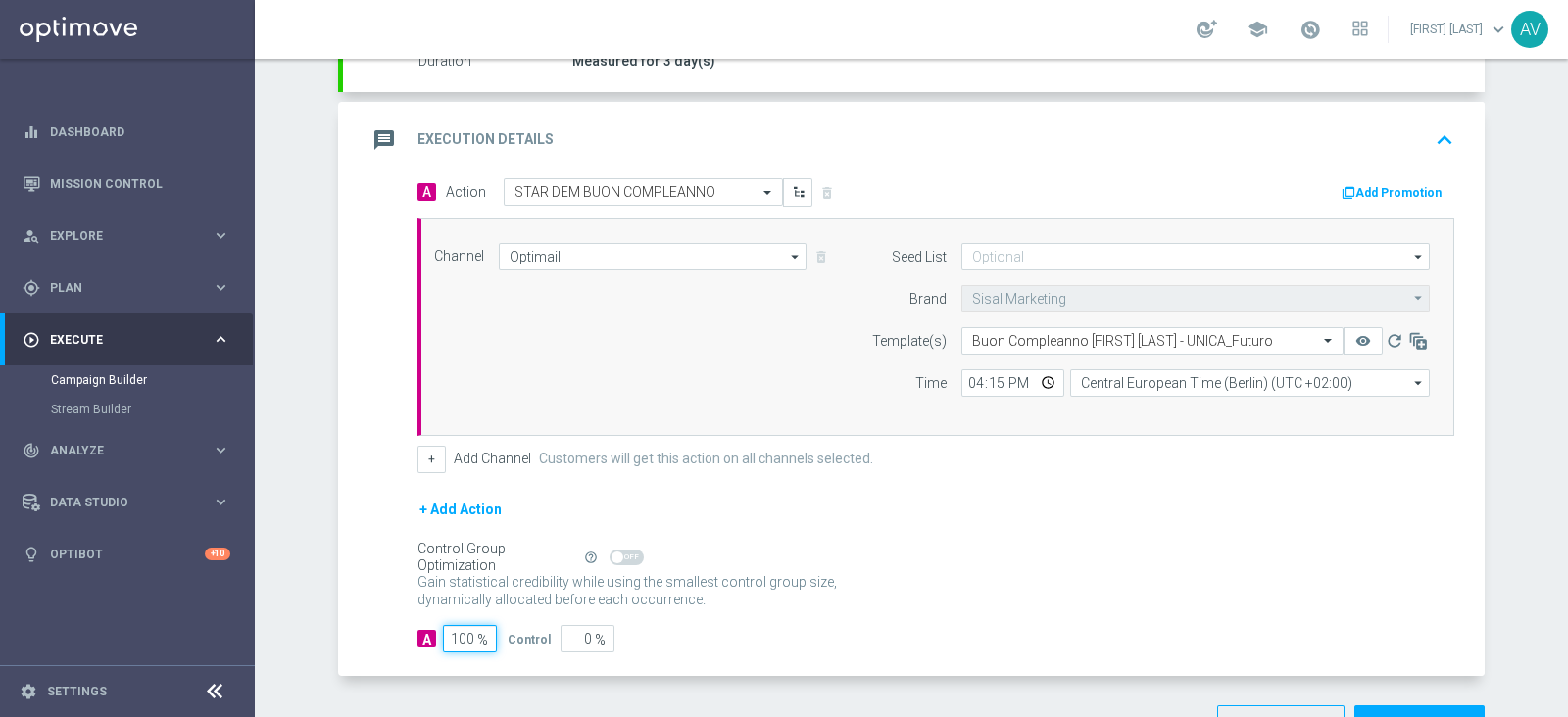 type on "100" 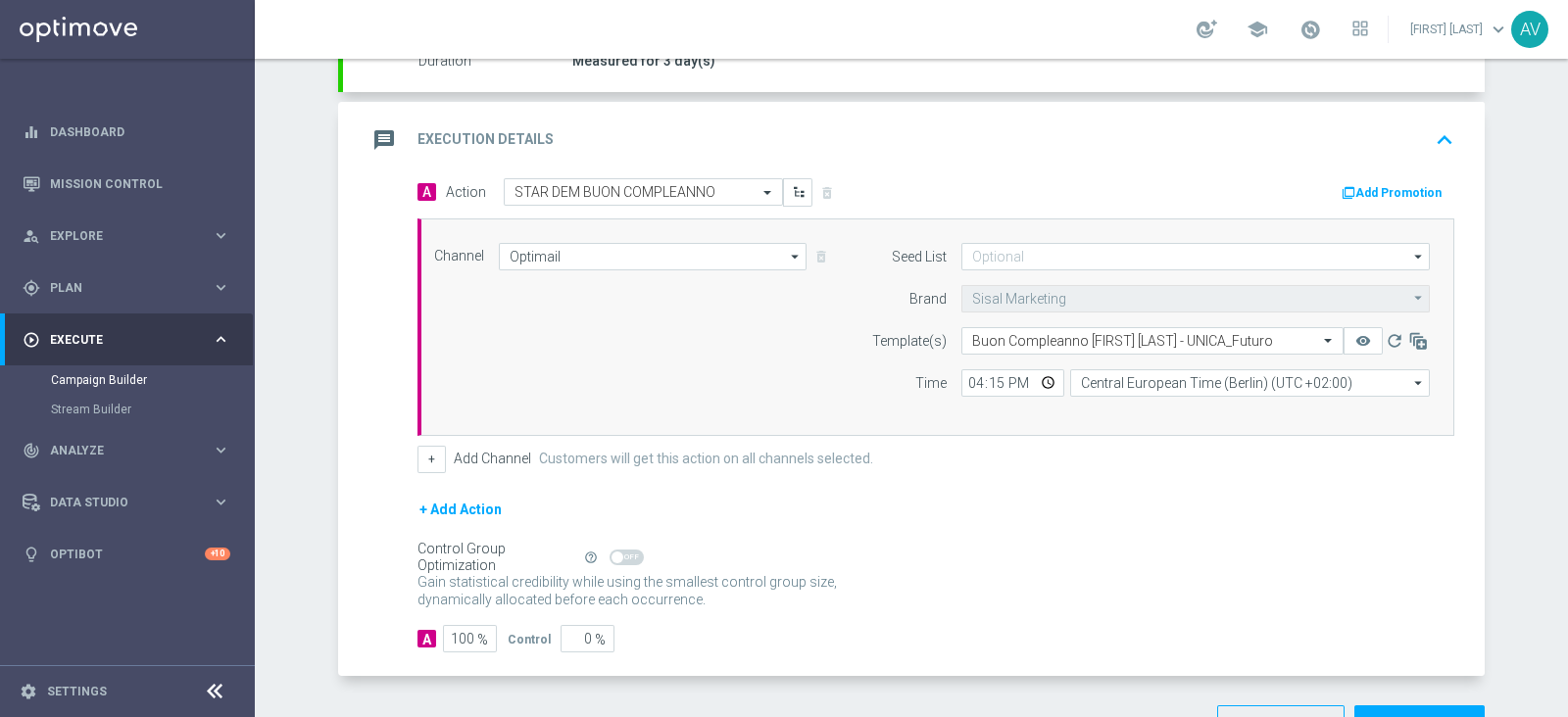 click on "message" 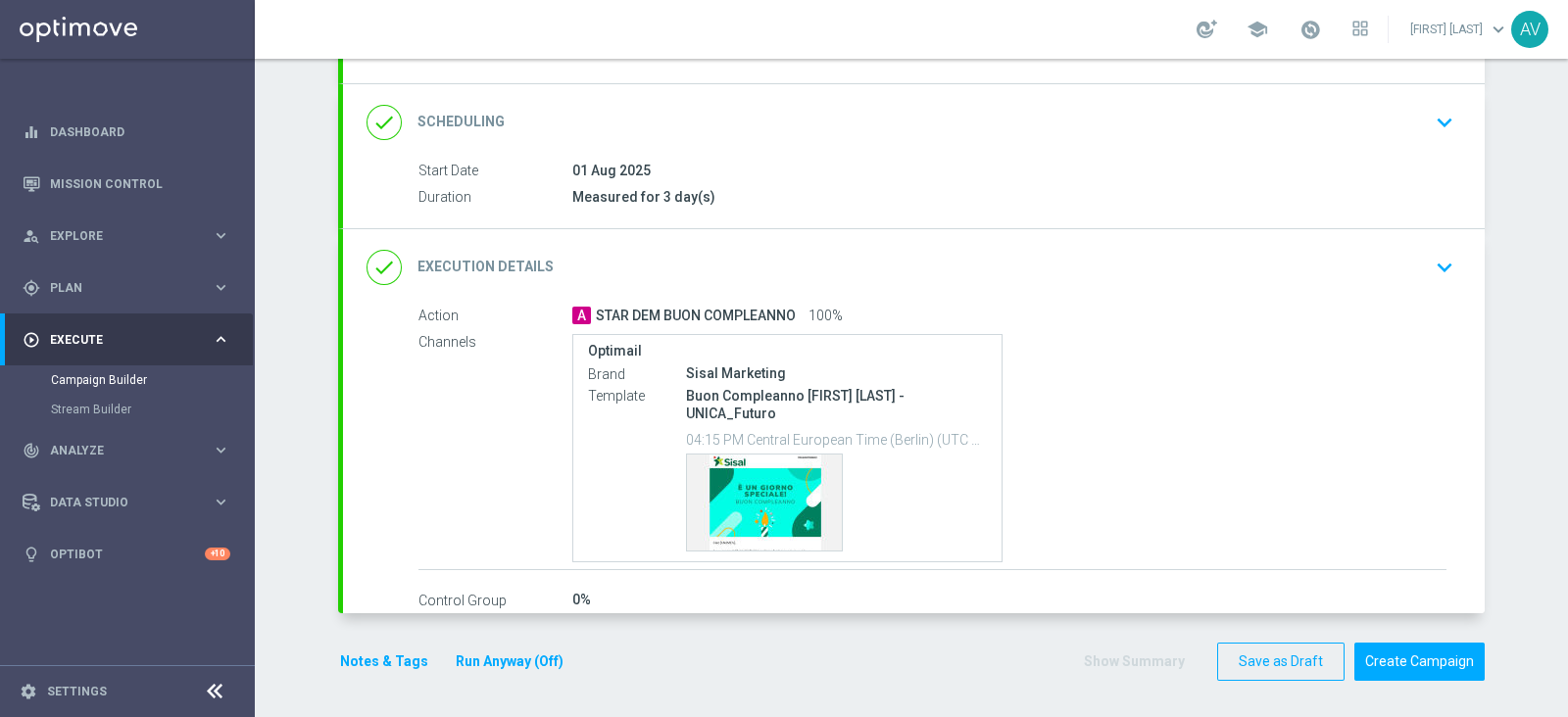 scroll, scrollTop: 235, scrollLeft: 0, axis: vertical 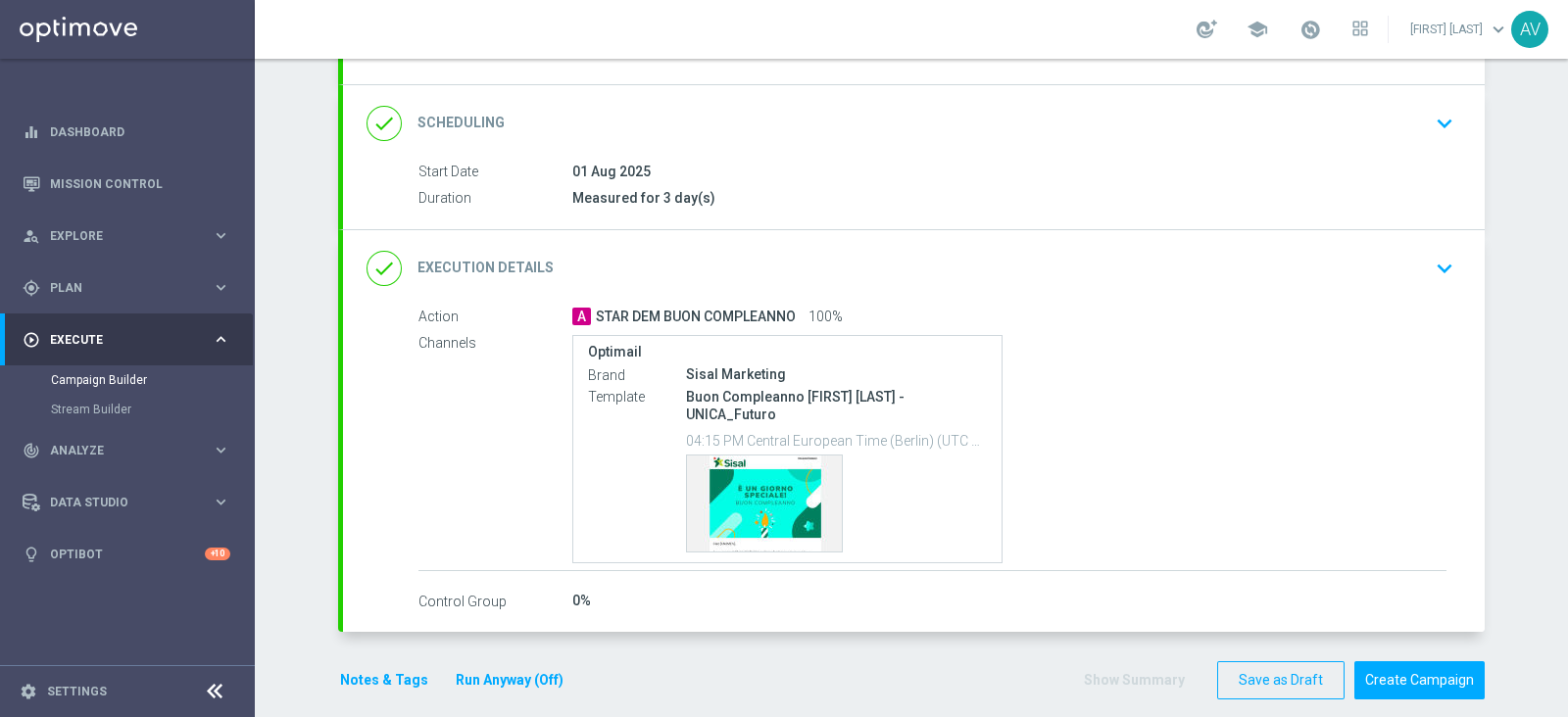 click on "Notes & Tags" 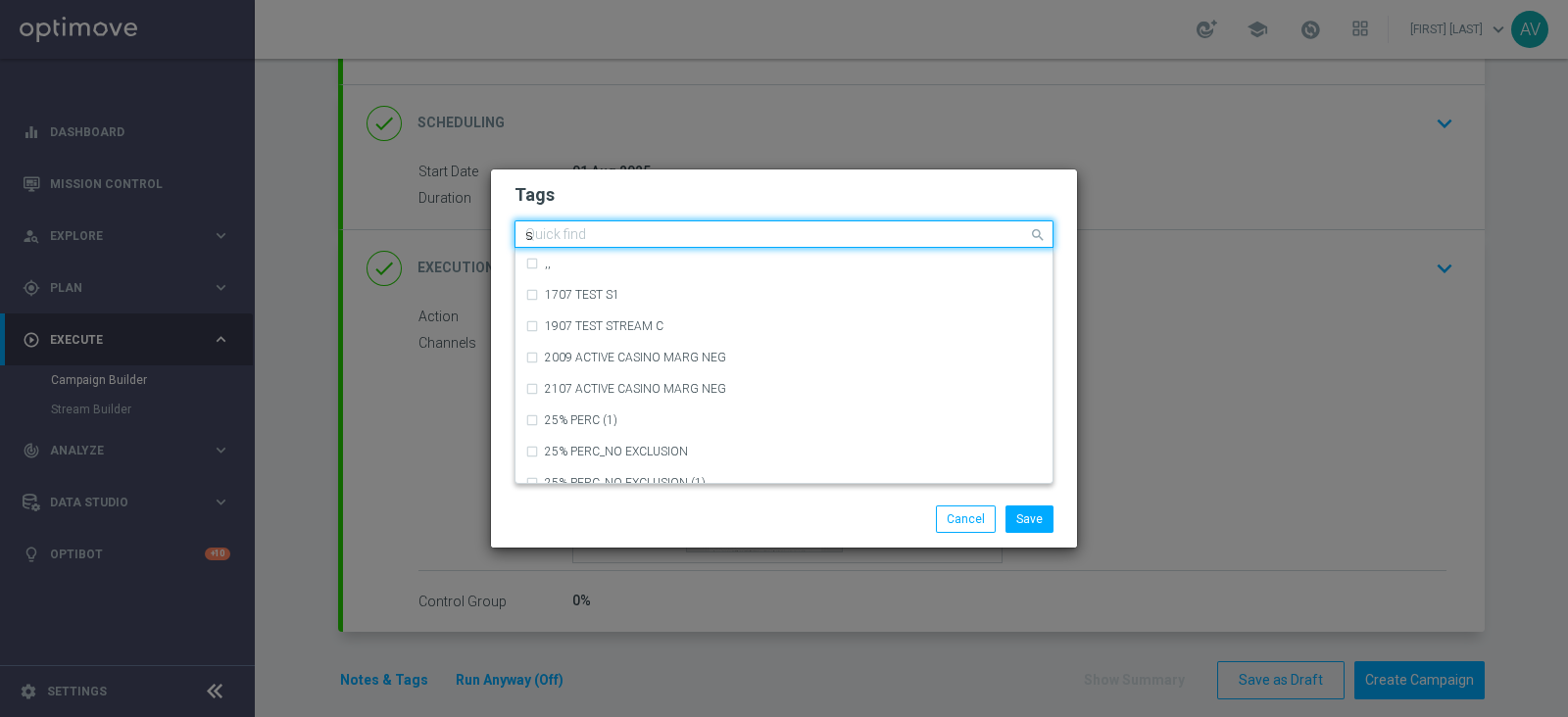 click on "s" 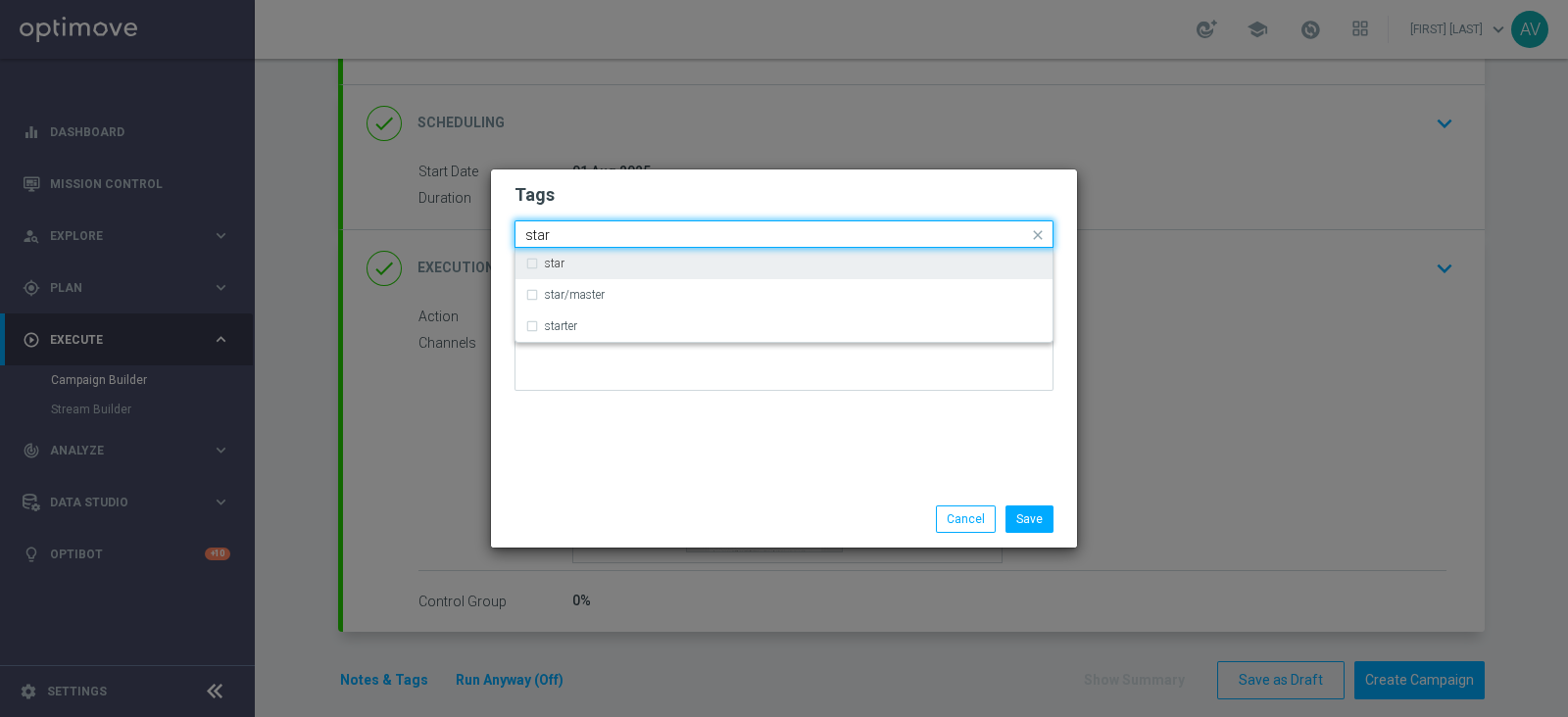 click on "star" at bounding box center [794, 263] 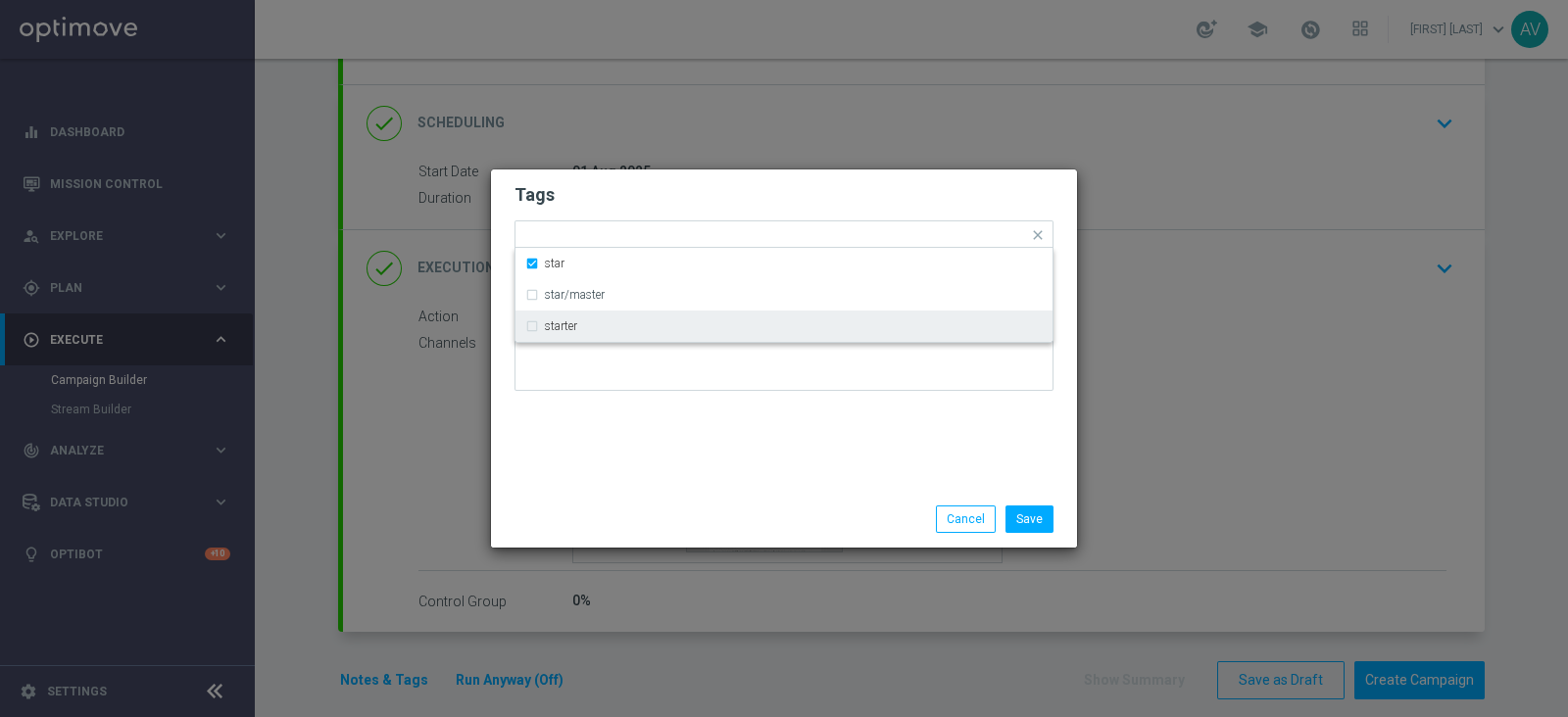 click on "Tags
Quick find × star star star/master starter
Notes" 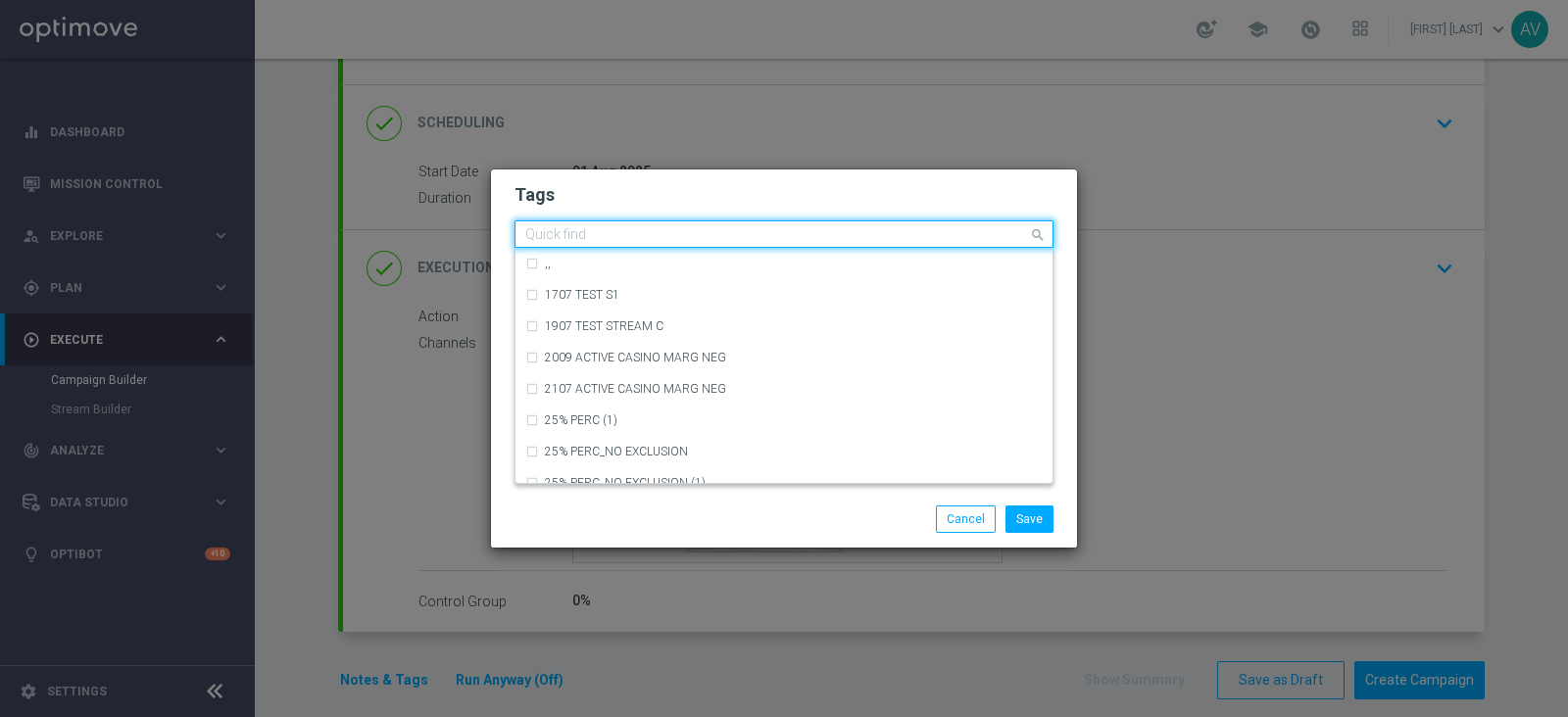 click 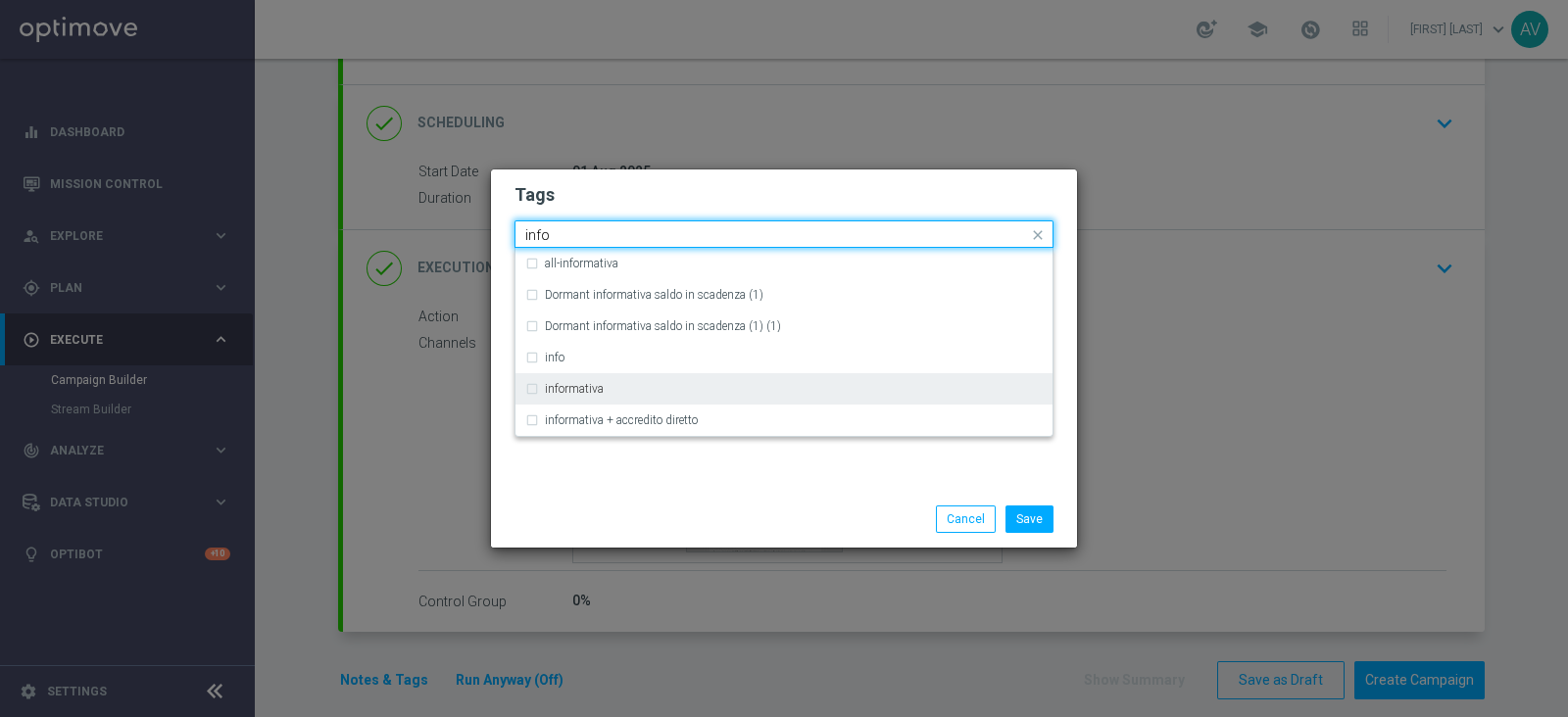 click on "informativa" at bounding box center (784, 389) 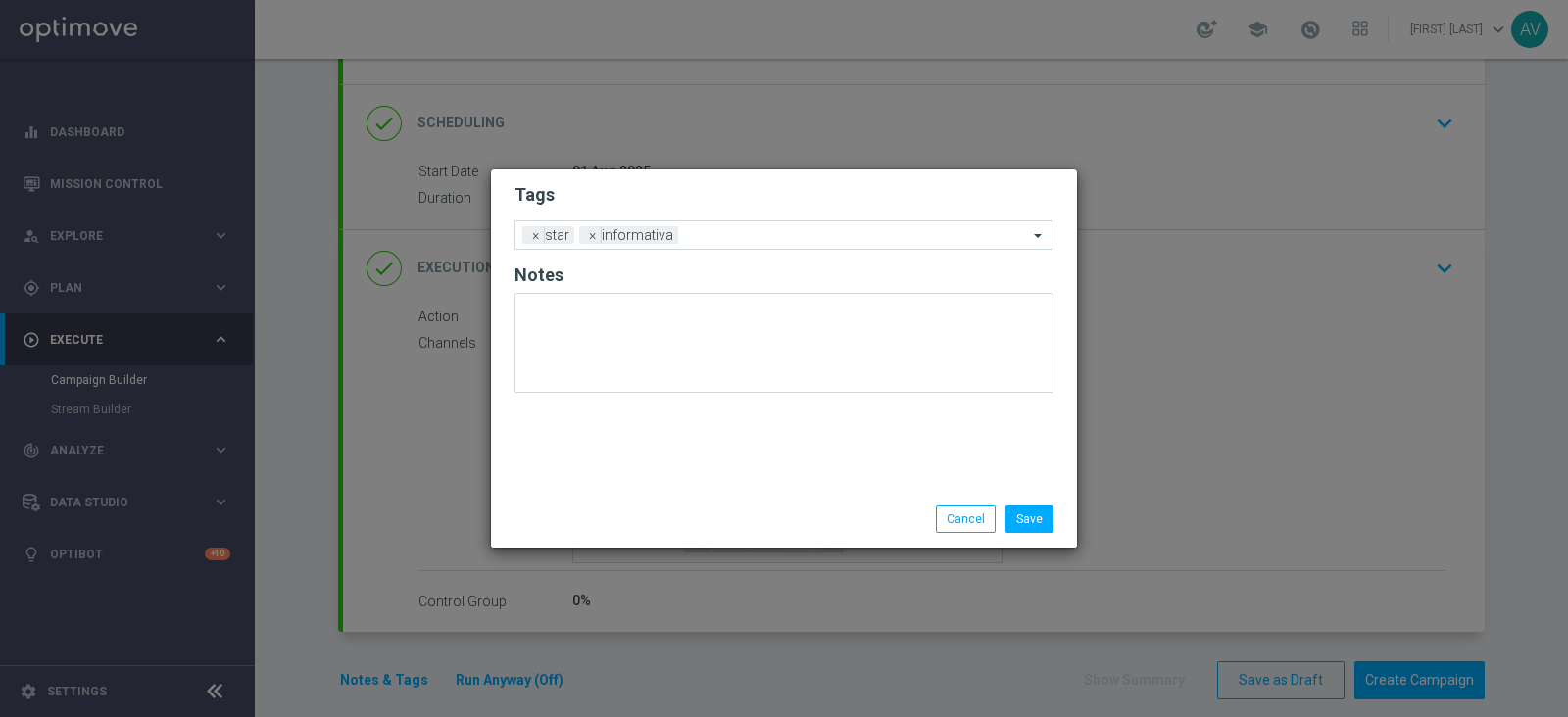 click on "Save
Cancel" 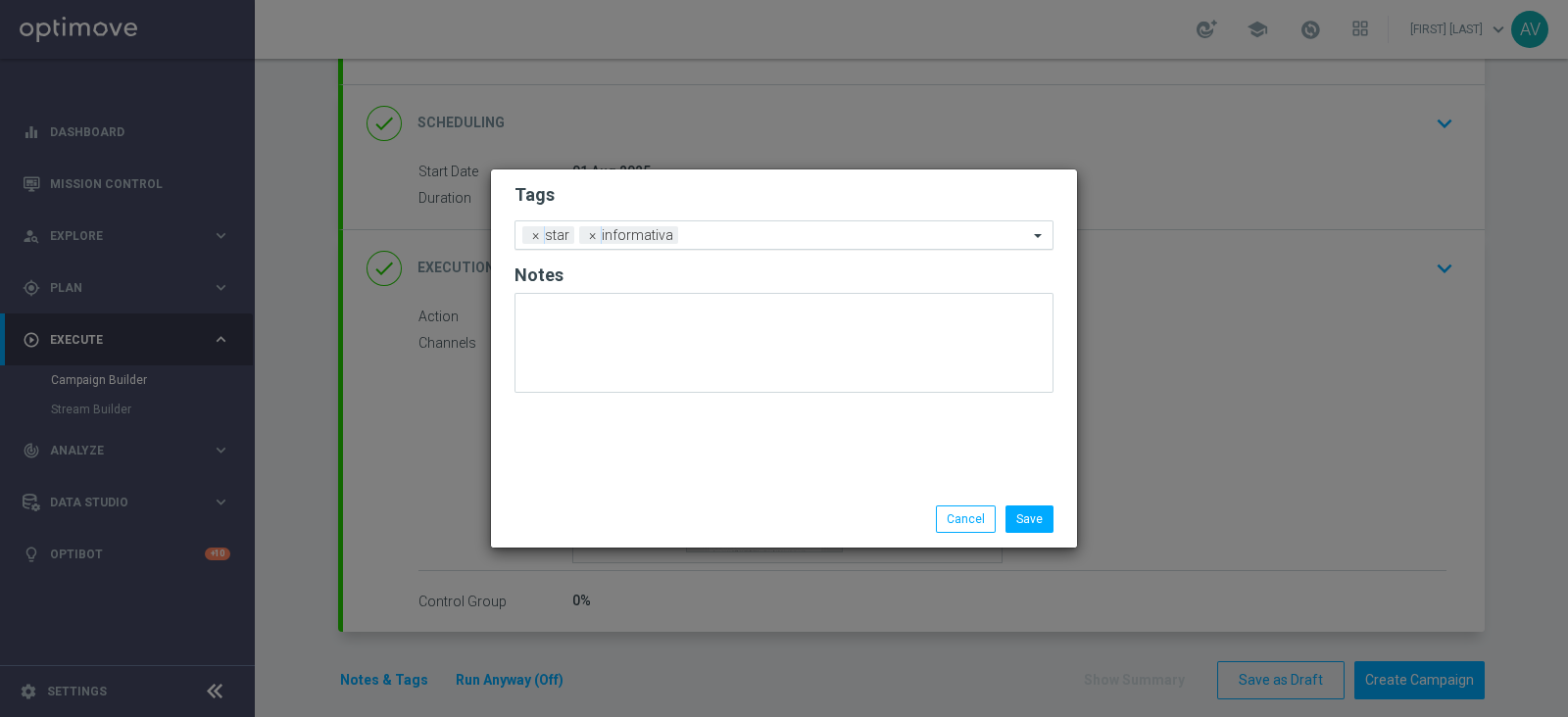 click 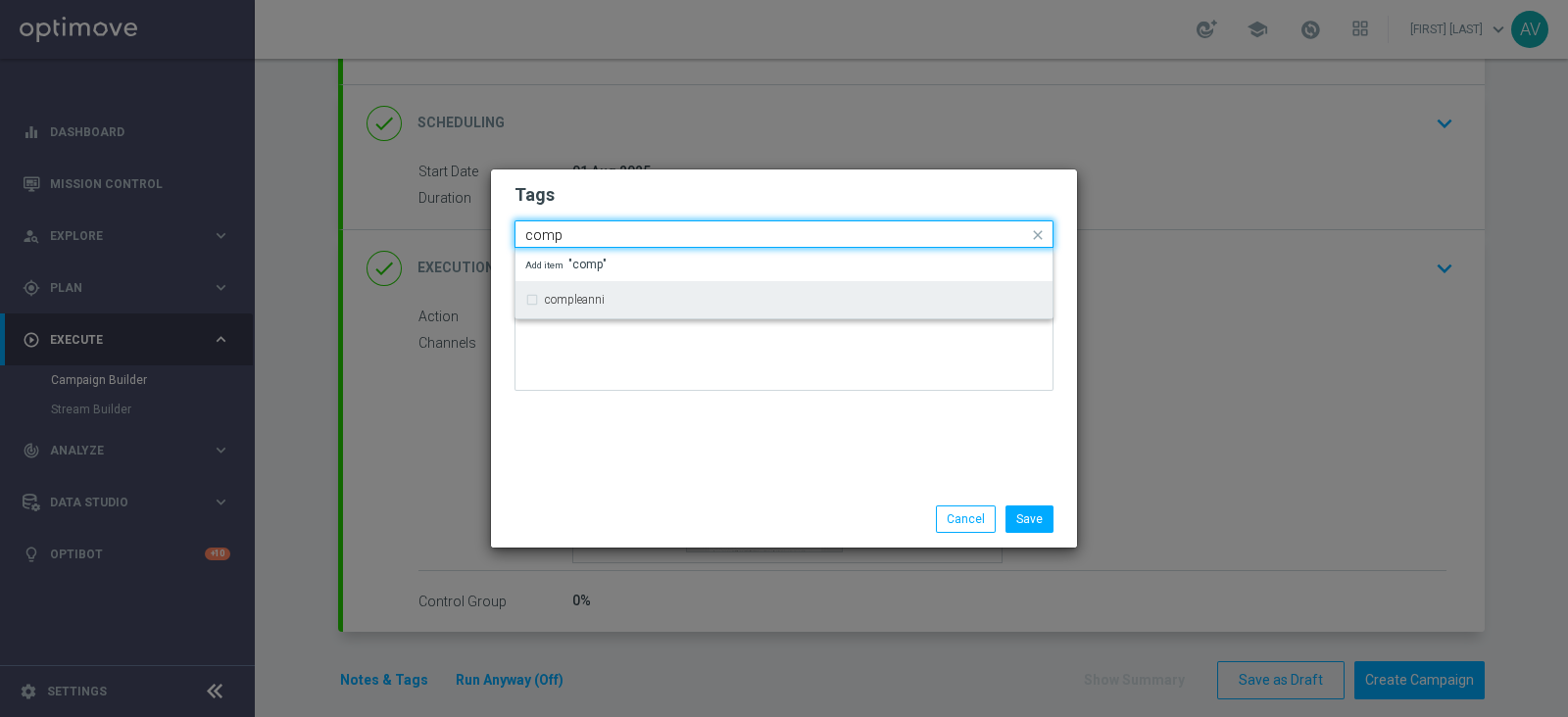 click on "compleanni" at bounding box center (794, 300) 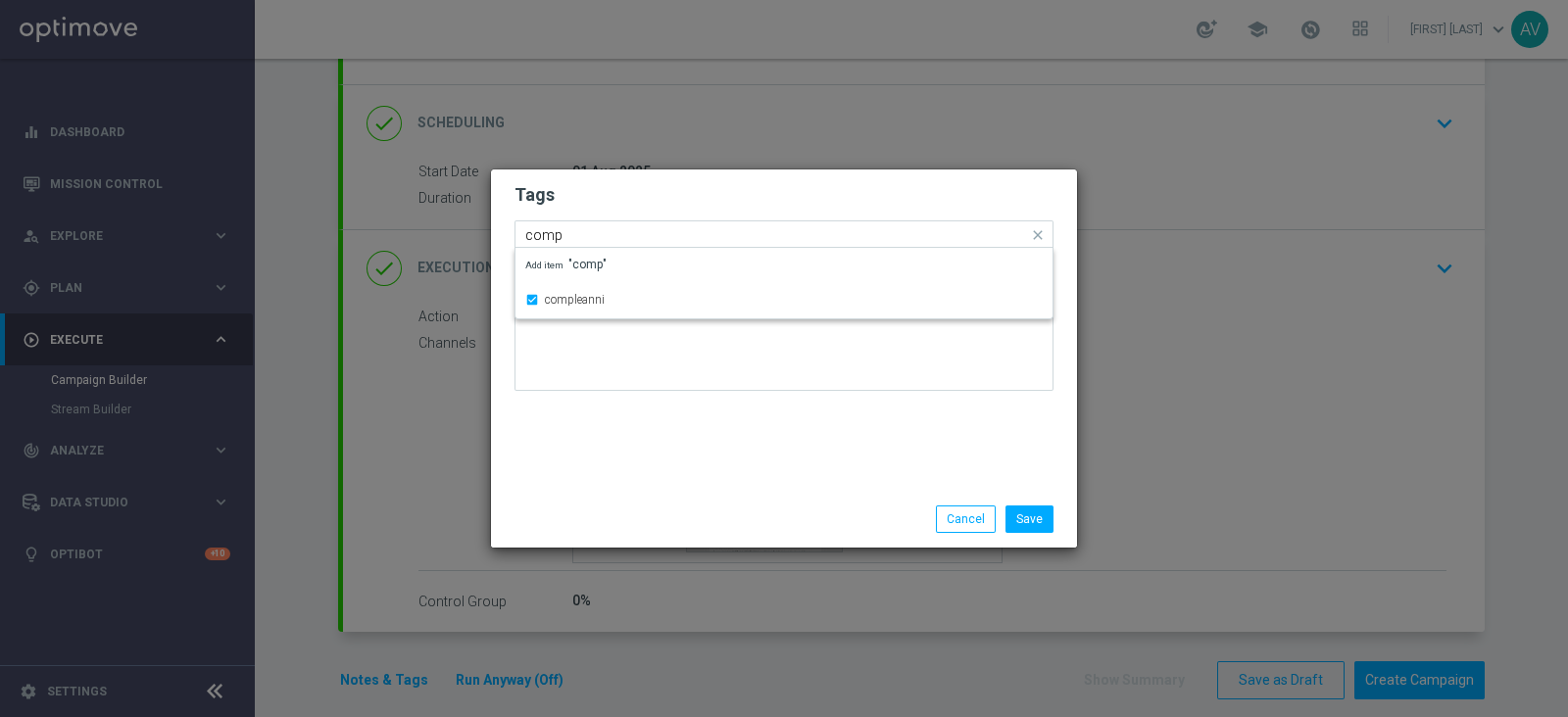 type 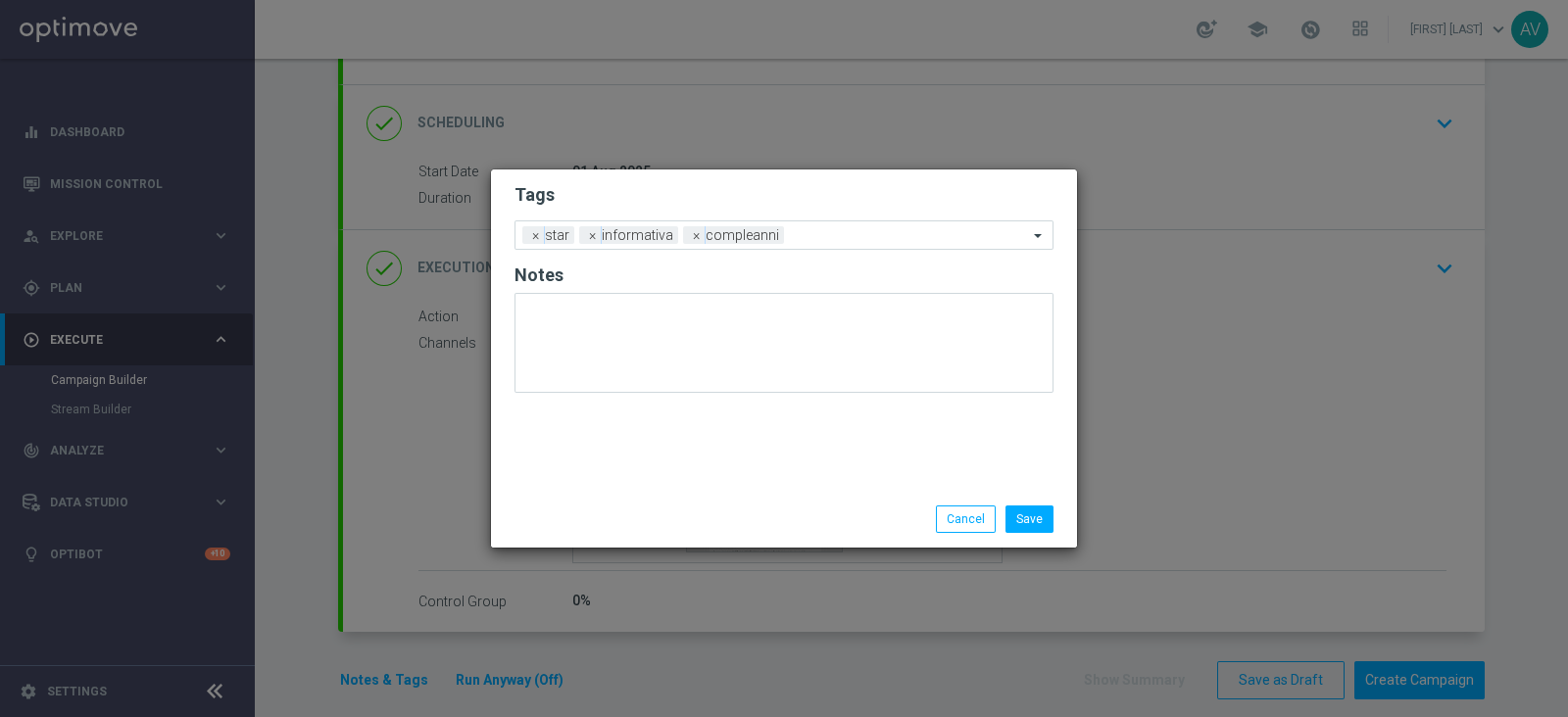 click on "Tags
Add a new tag × star × informativa × compleanni
Notes" 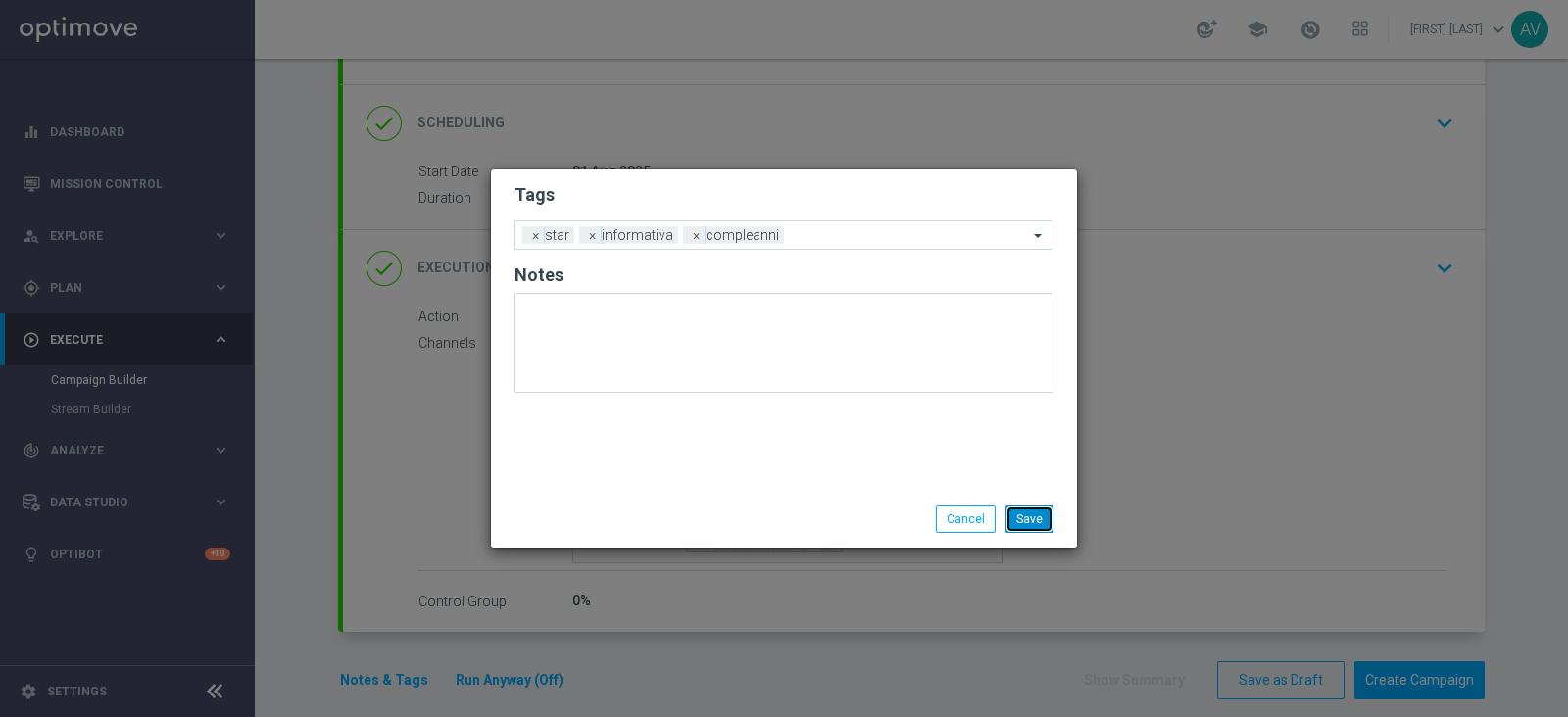 click on "Save" 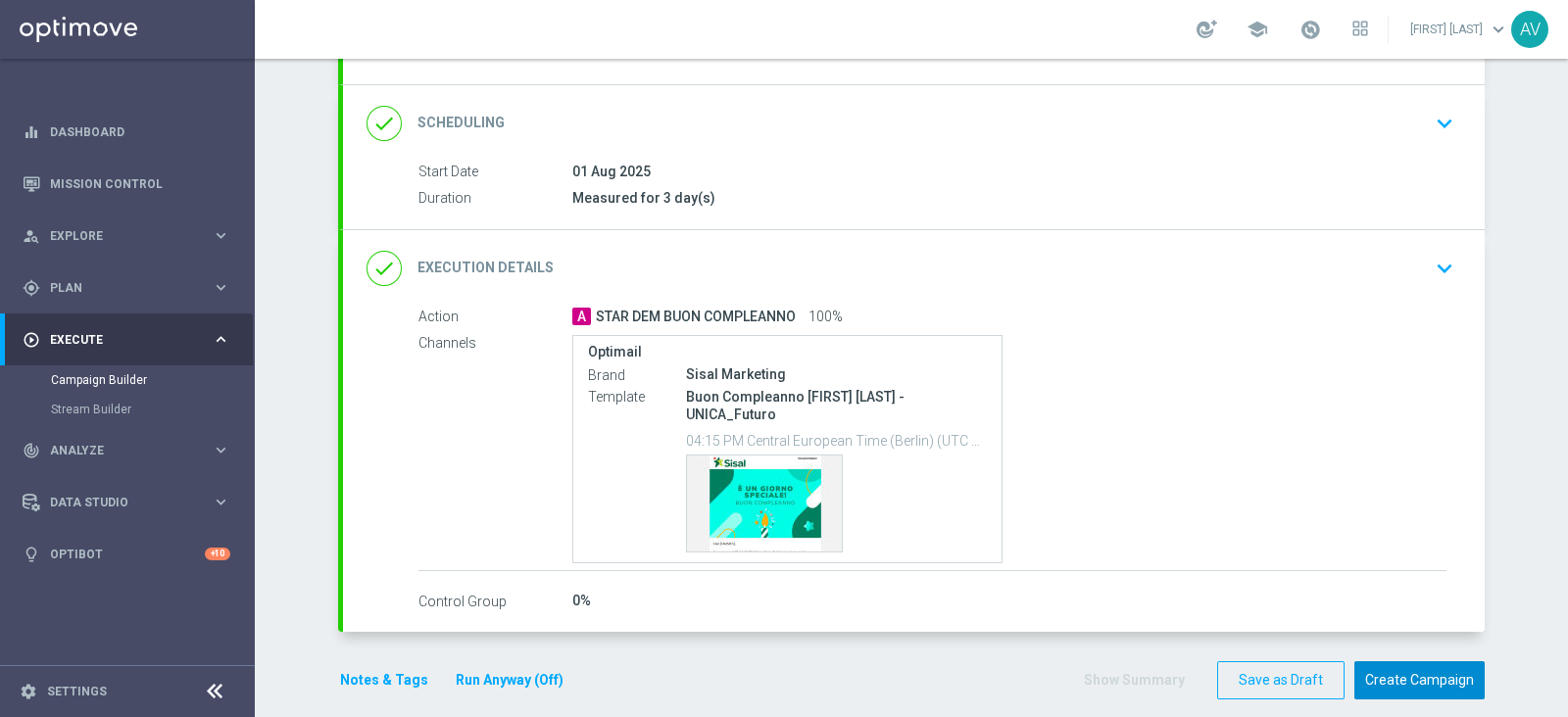 click on "Create Campaign" 